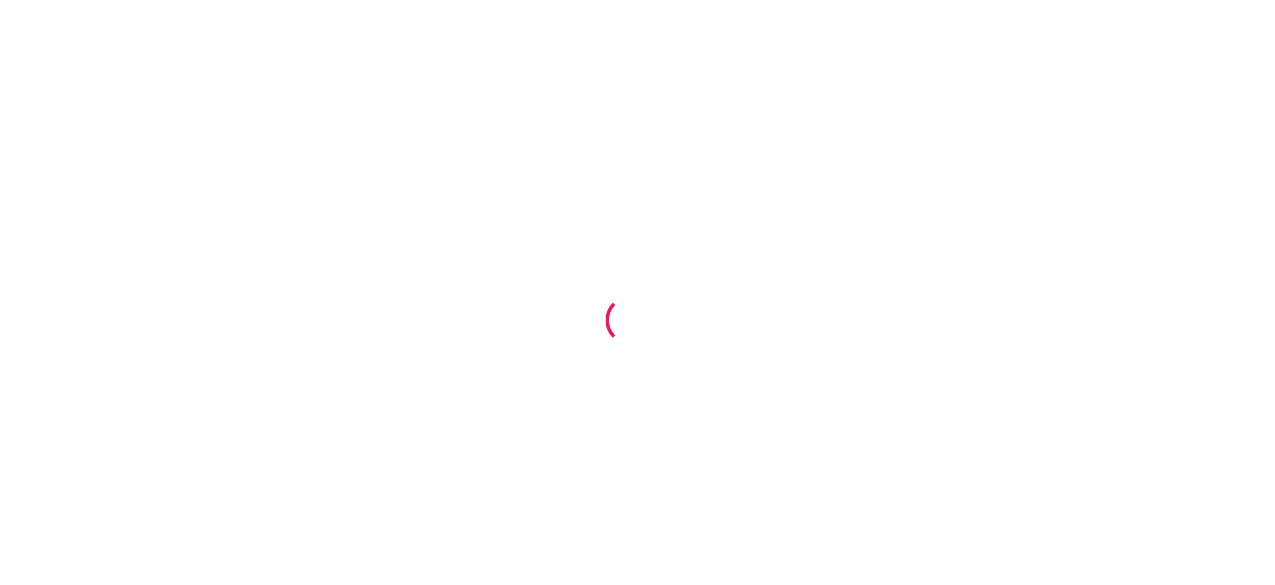 scroll, scrollTop: 0, scrollLeft: 0, axis: both 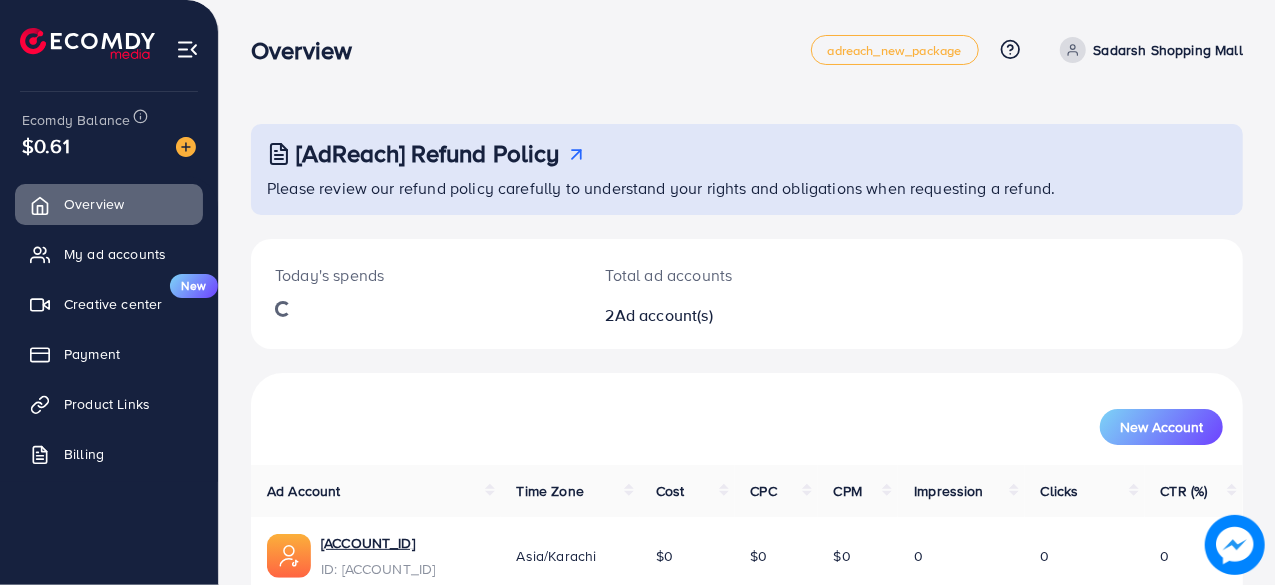 drag, startPoint x: 0, startPoint y: 0, endPoint x: 238, endPoint y: 377, distance: 445.83966 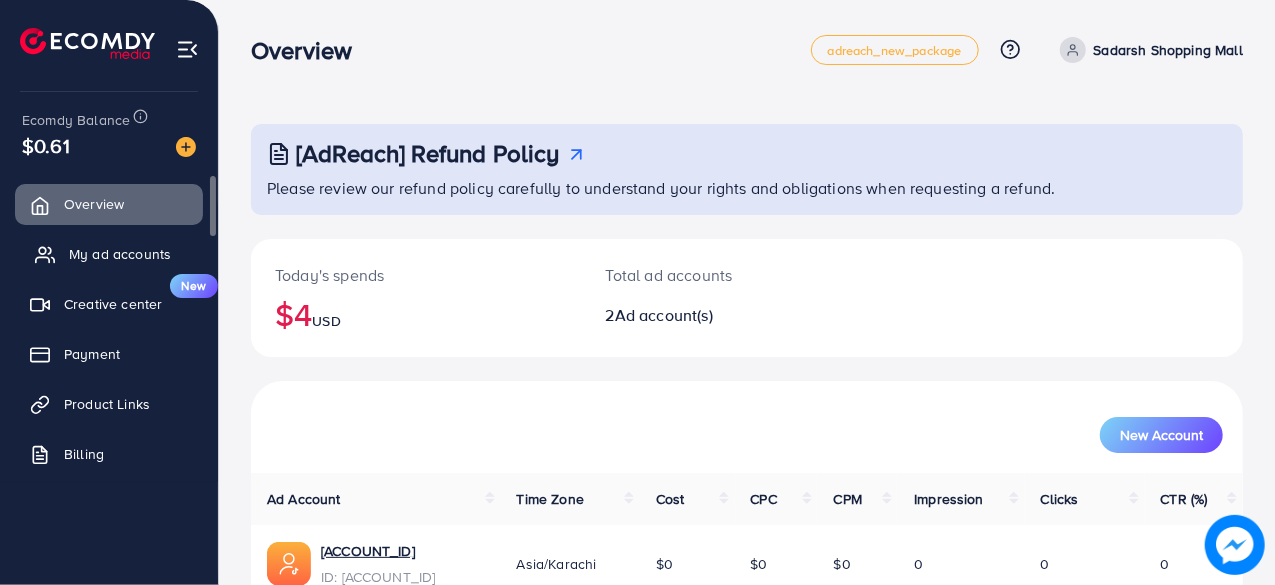 click on "My ad accounts" at bounding box center [120, 254] 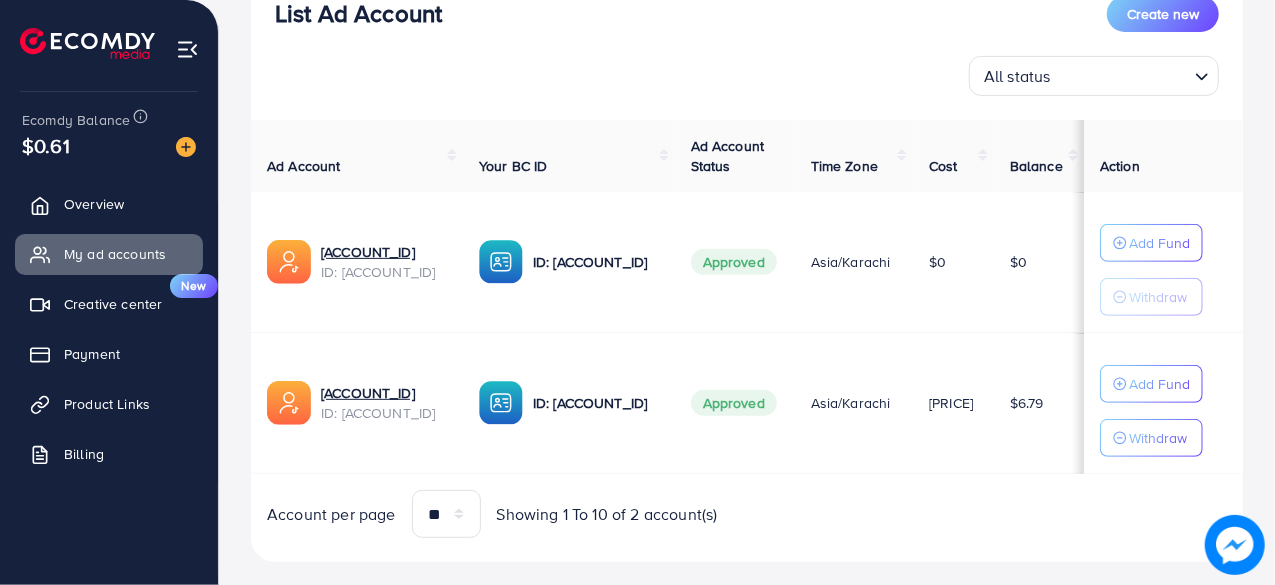 scroll, scrollTop: 297, scrollLeft: 0, axis: vertical 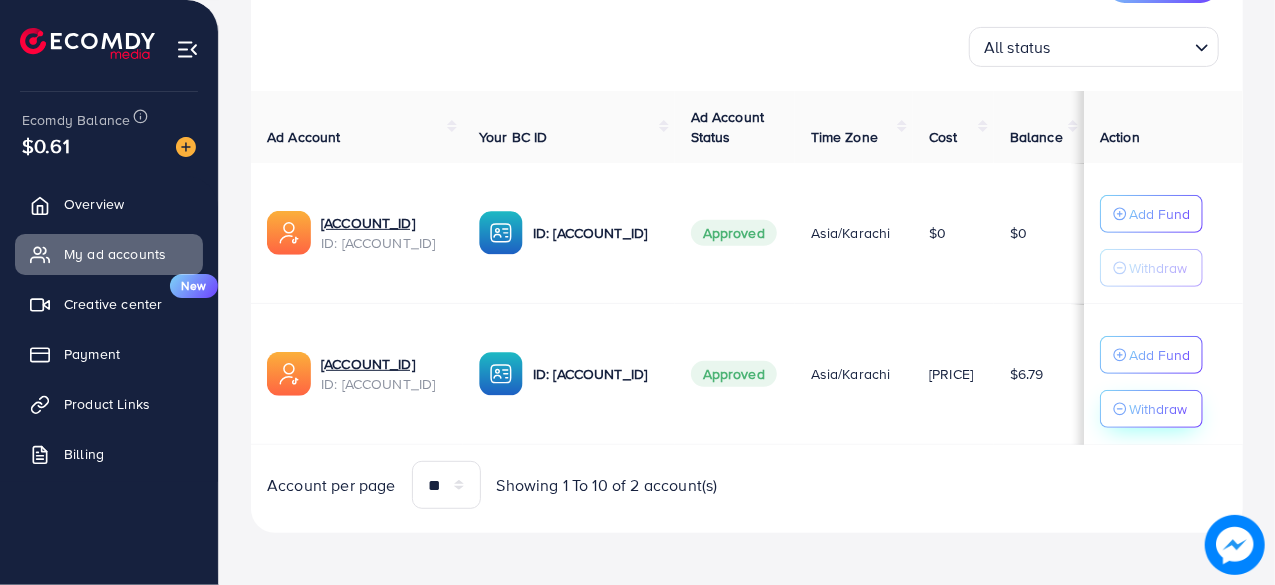 click on "Withdraw" at bounding box center [1158, 409] 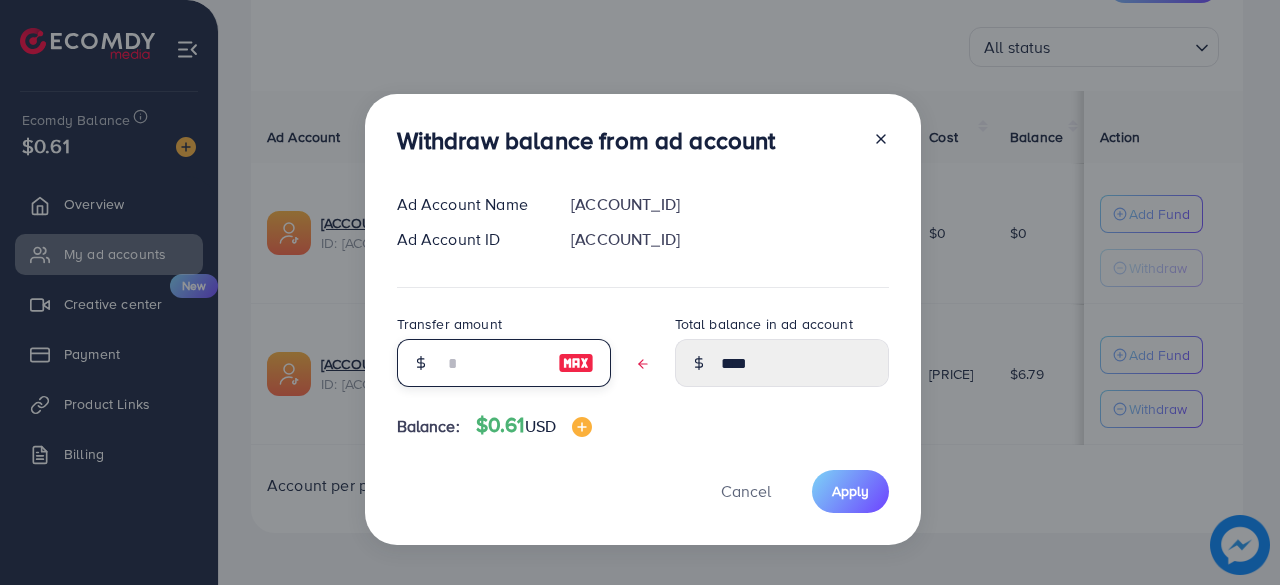 click at bounding box center (493, 363) 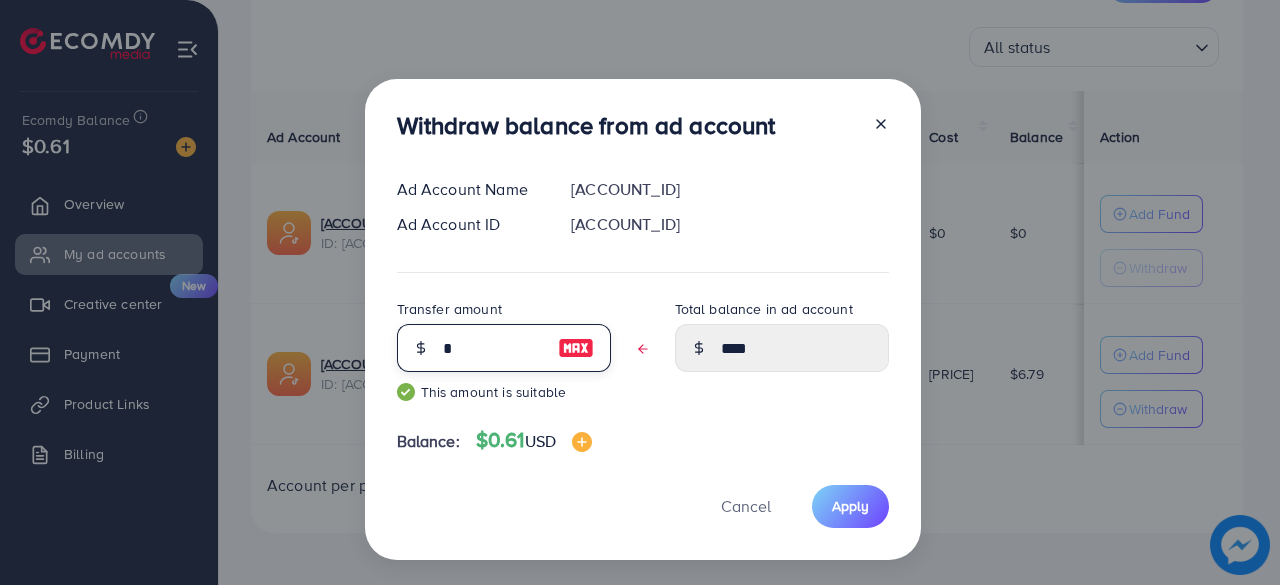 type on "****" 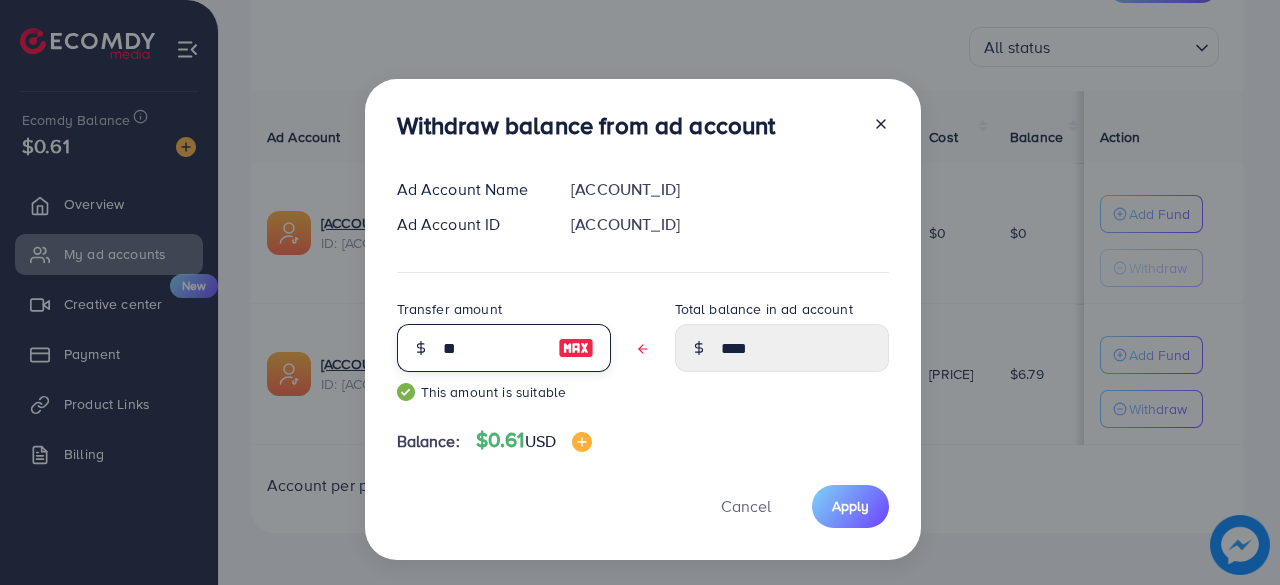 type on "***" 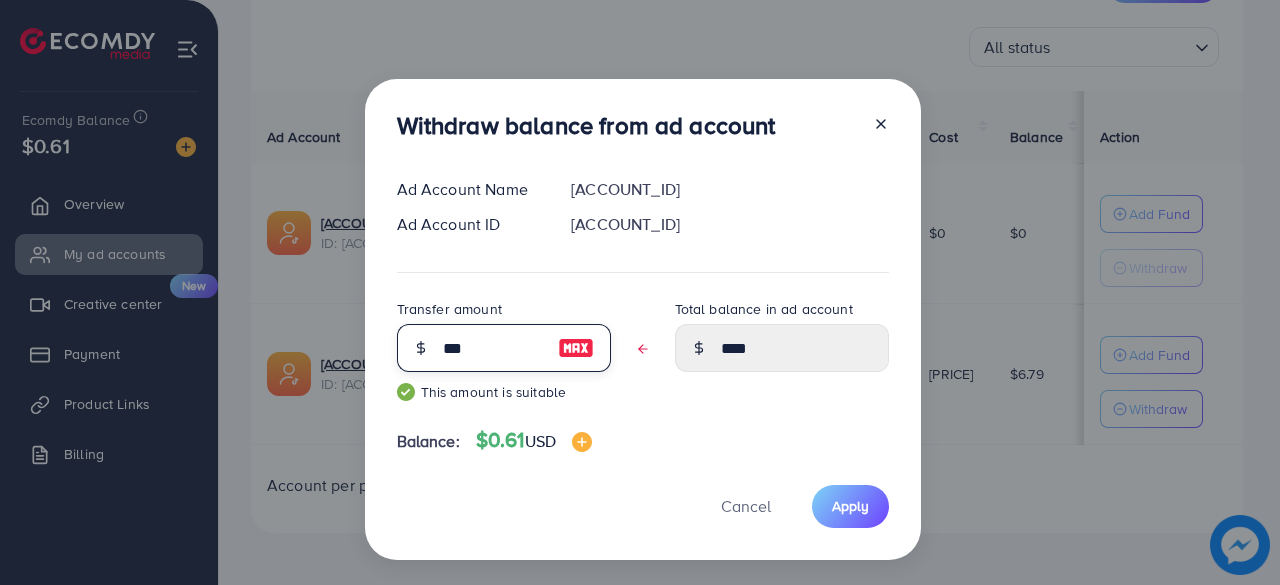 type on "****" 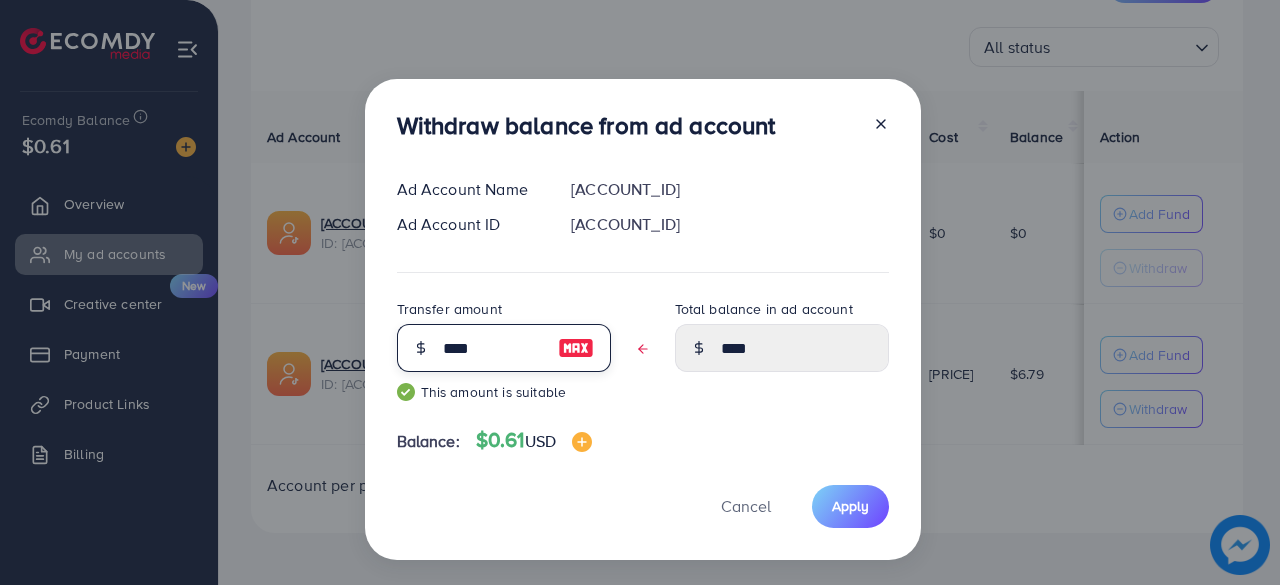 type on "****" 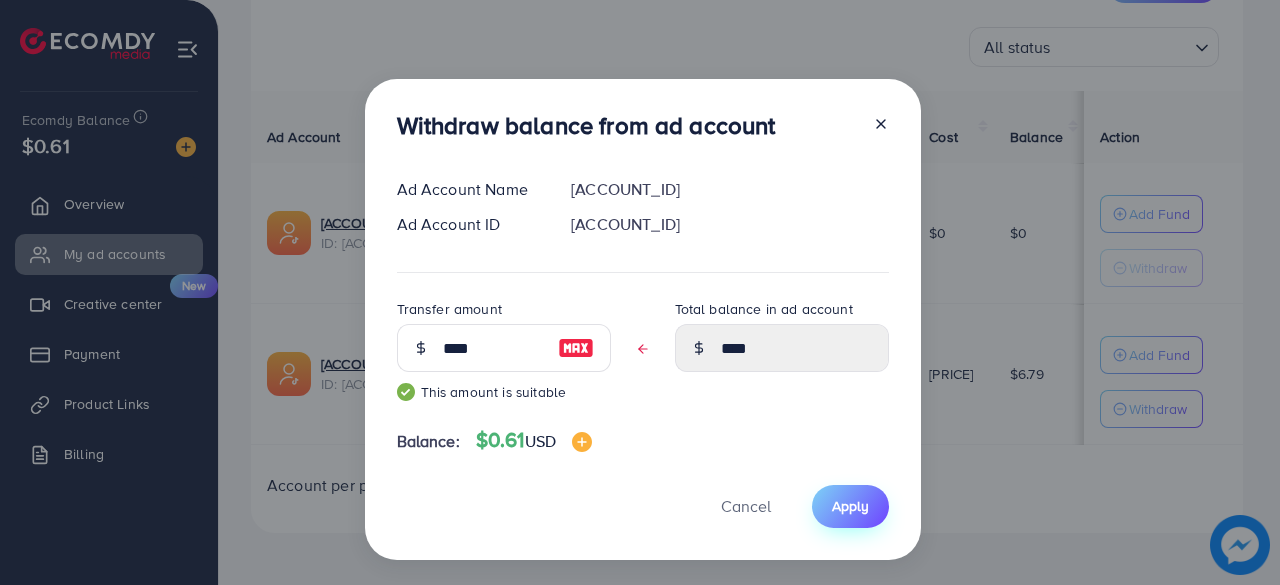 click on "Apply" at bounding box center [850, 506] 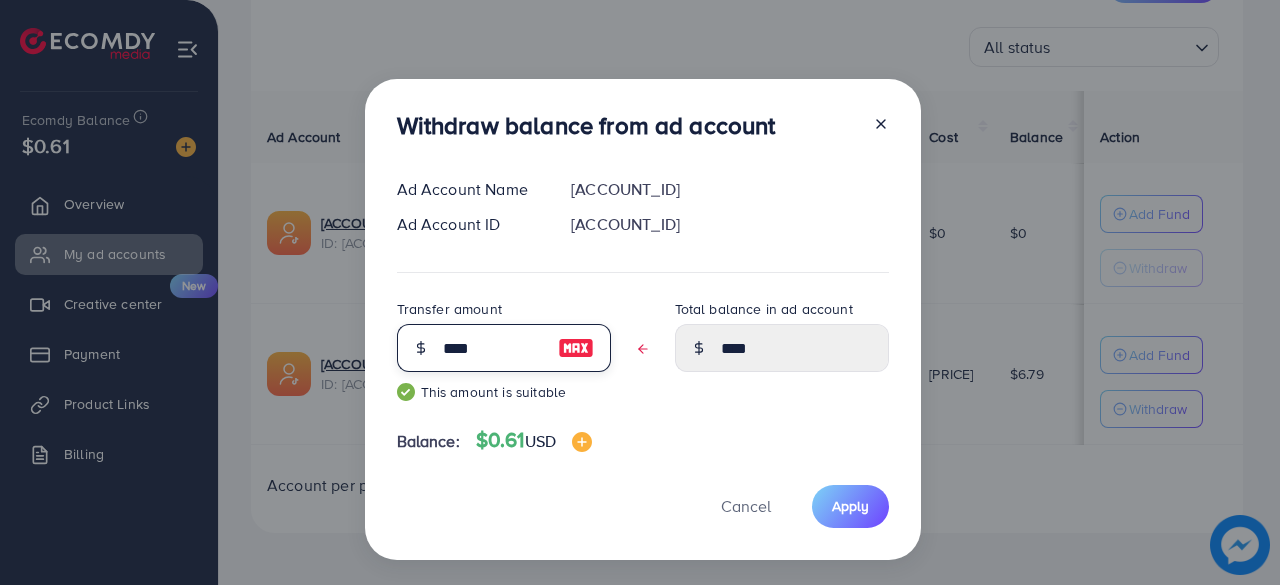 click on "****" at bounding box center [493, 348] 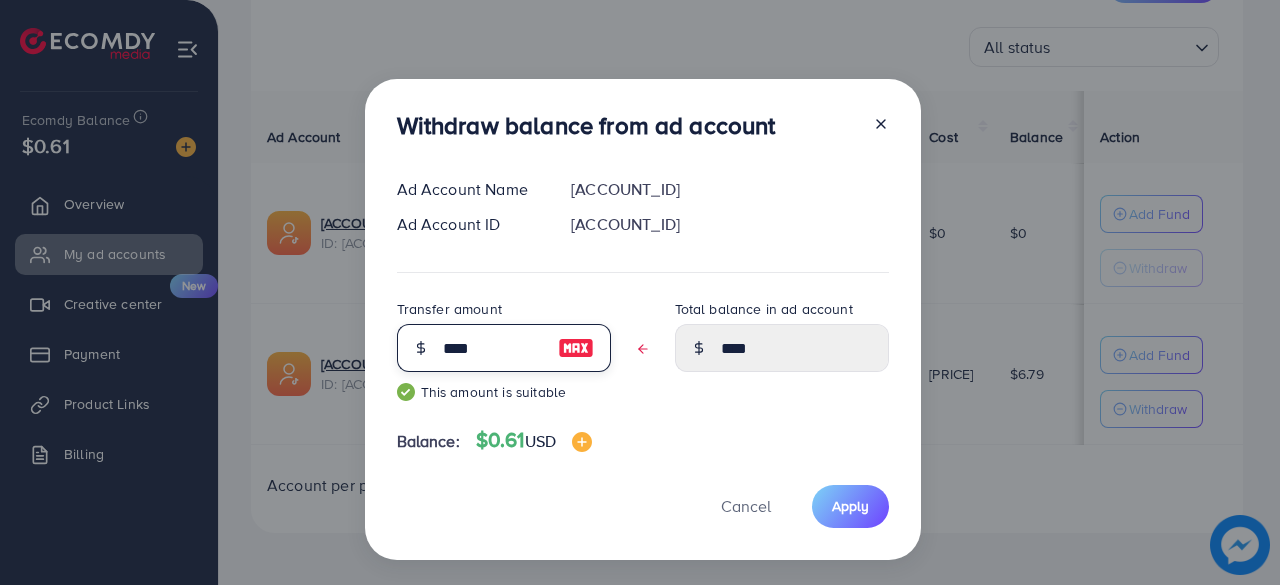 type on "***" 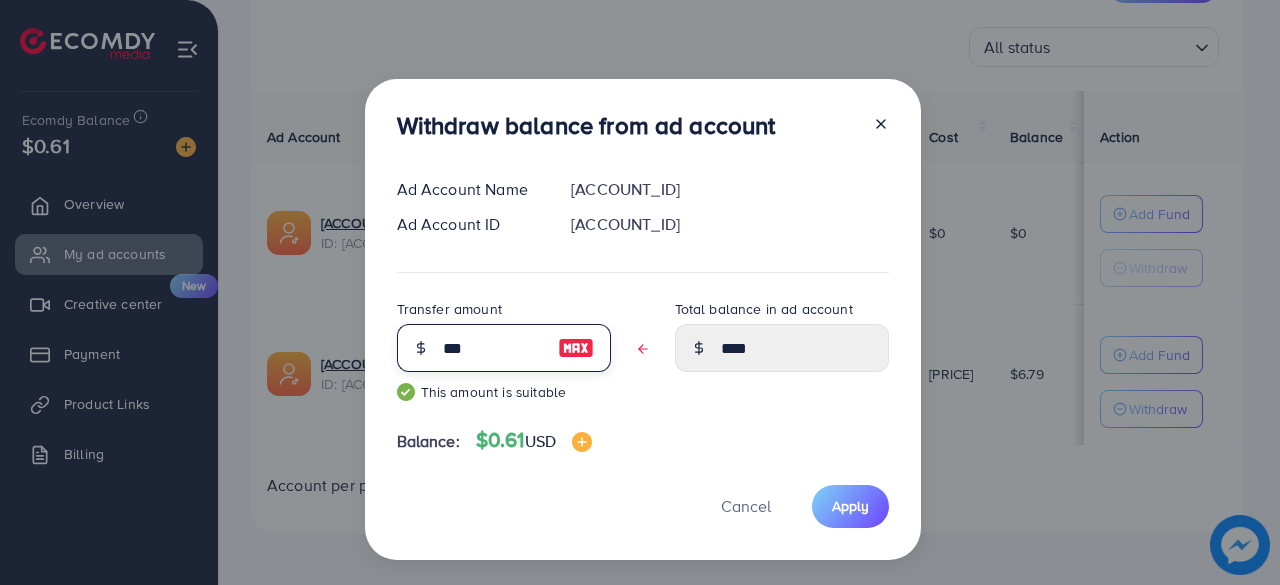 type on "****" 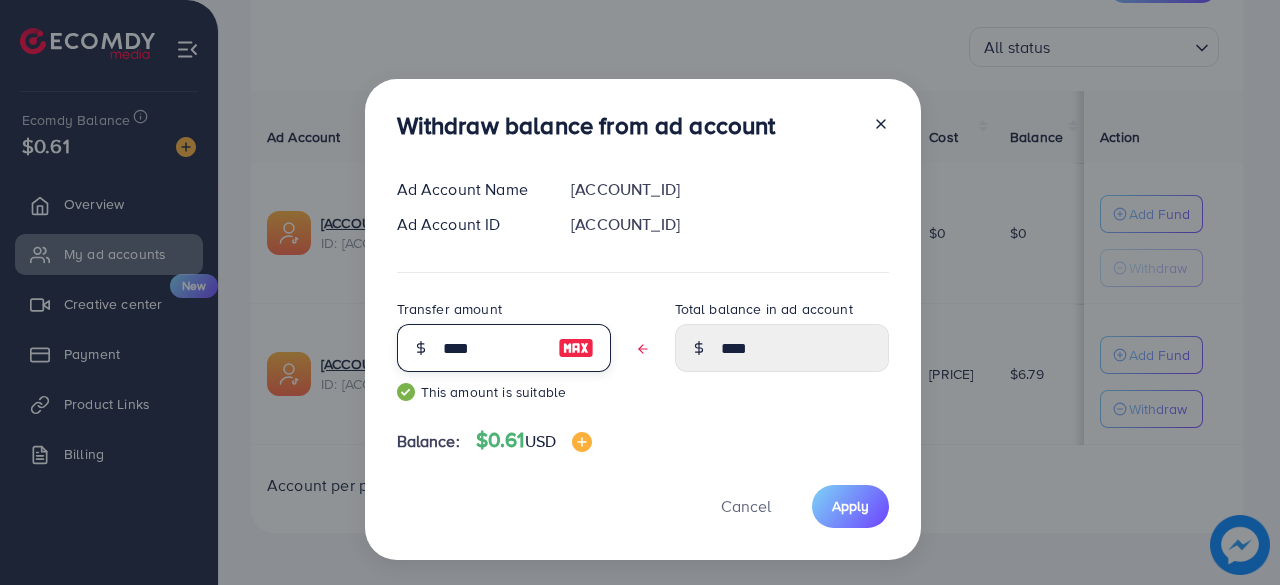 type on "****" 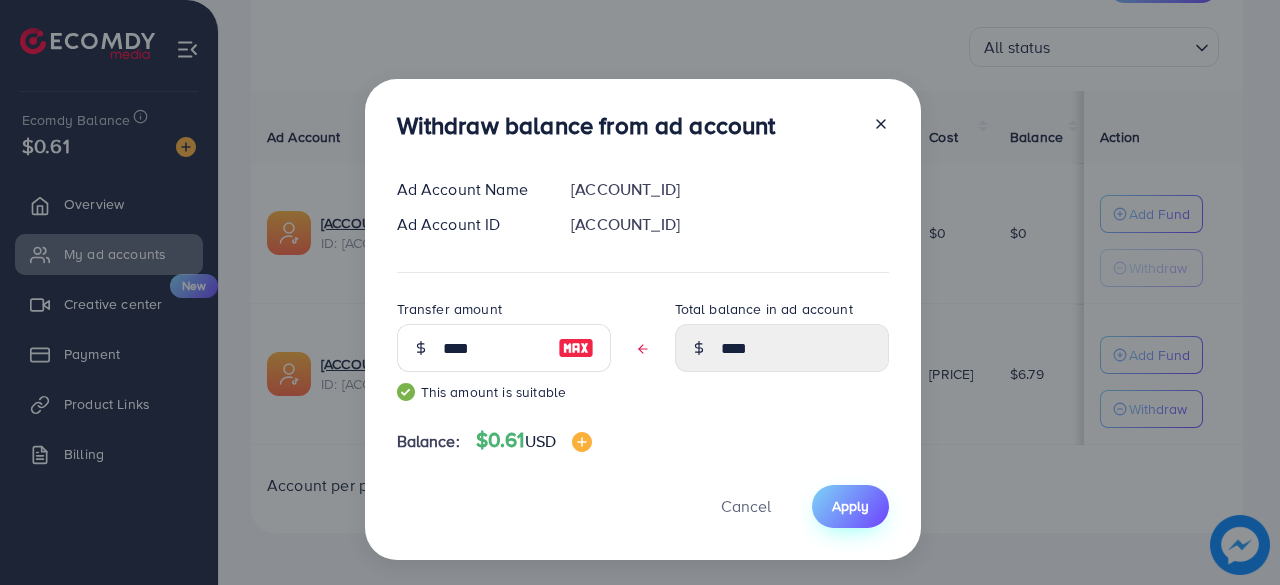 click on "Apply" at bounding box center (850, 506) 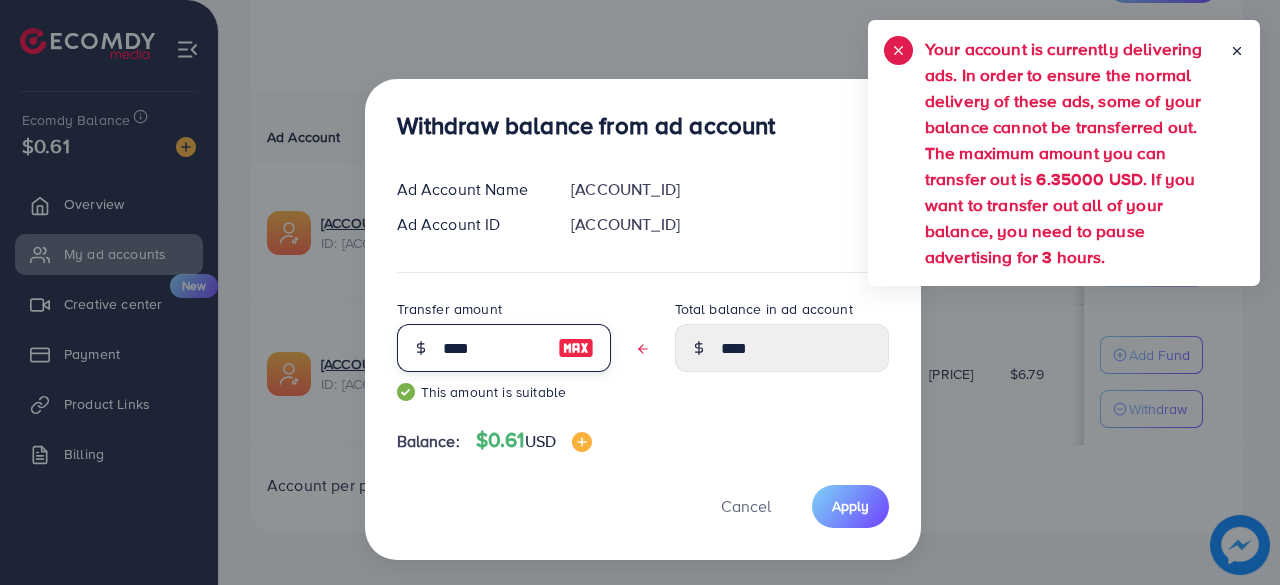 click on "****" at bounding box center (493, 348) 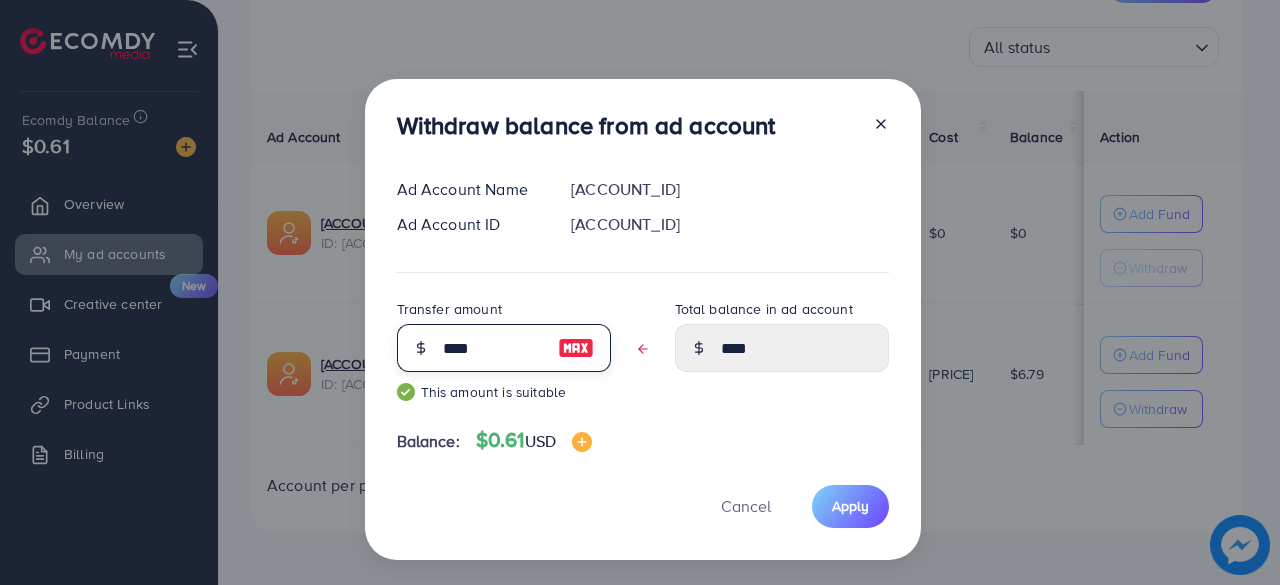 type on "***" 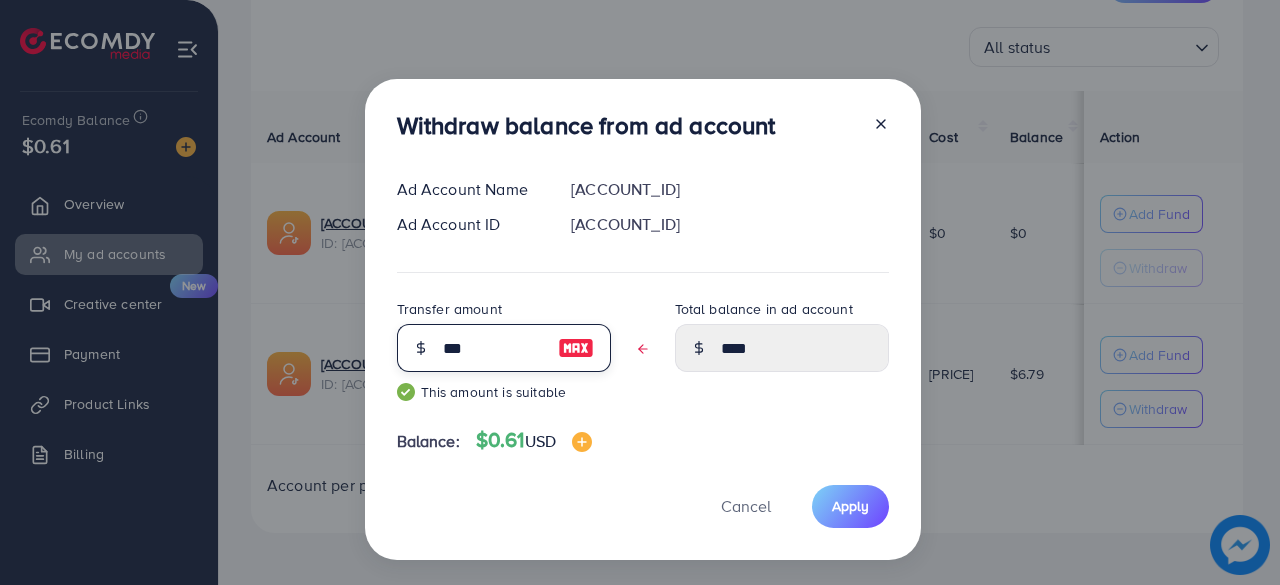 type on "****" 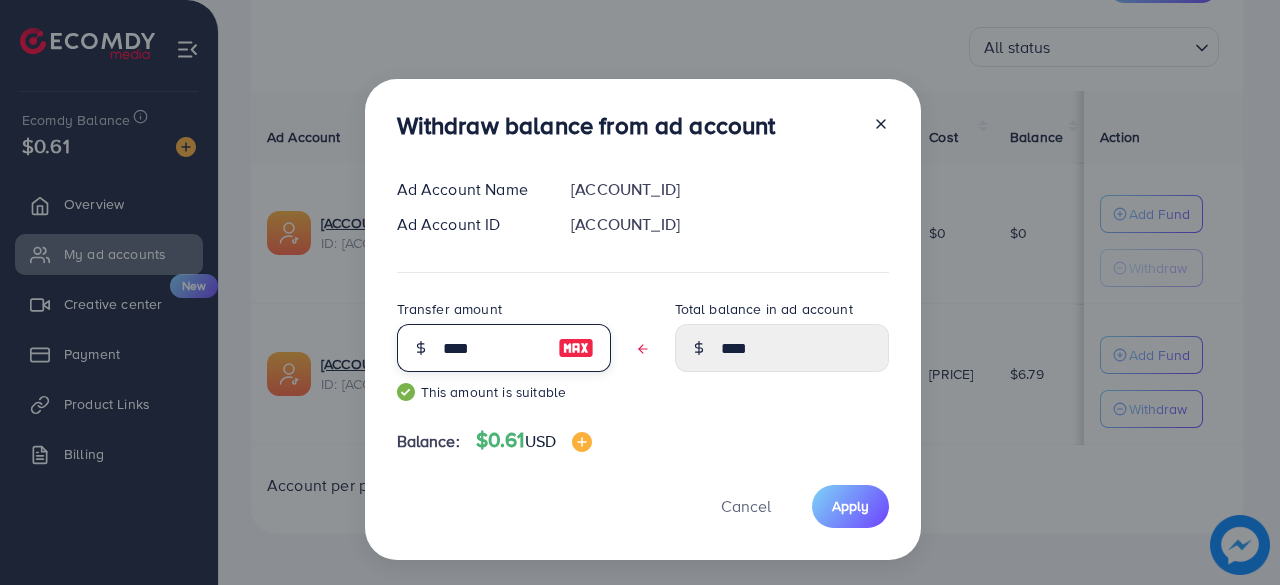 type on "****" 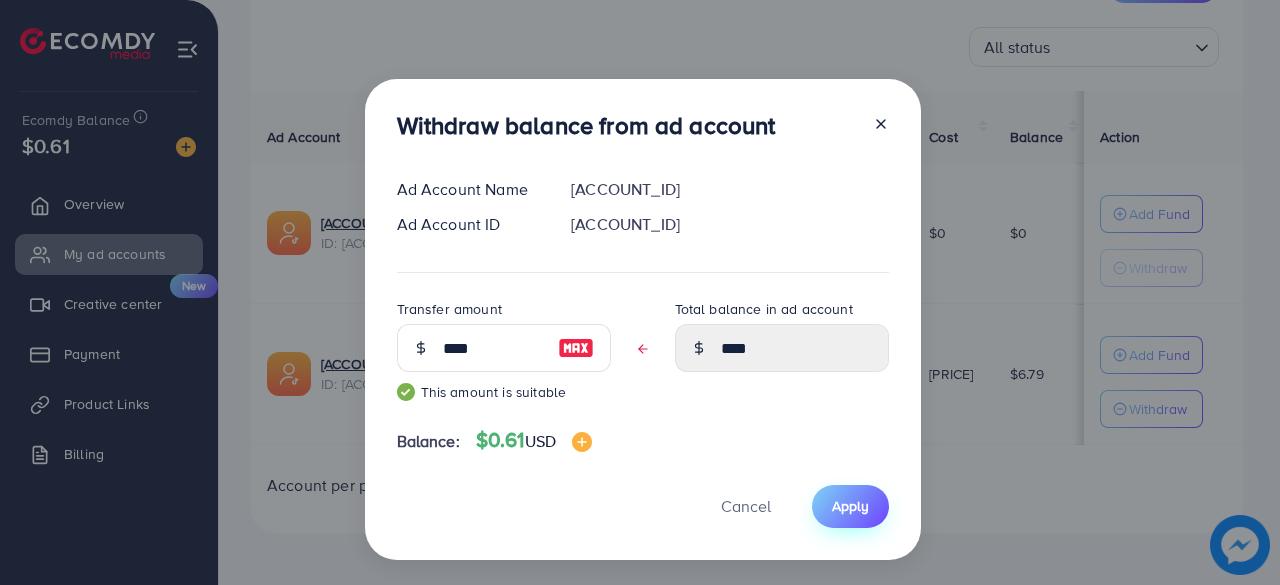 click on "Apply" at bounding box center [850, 506] 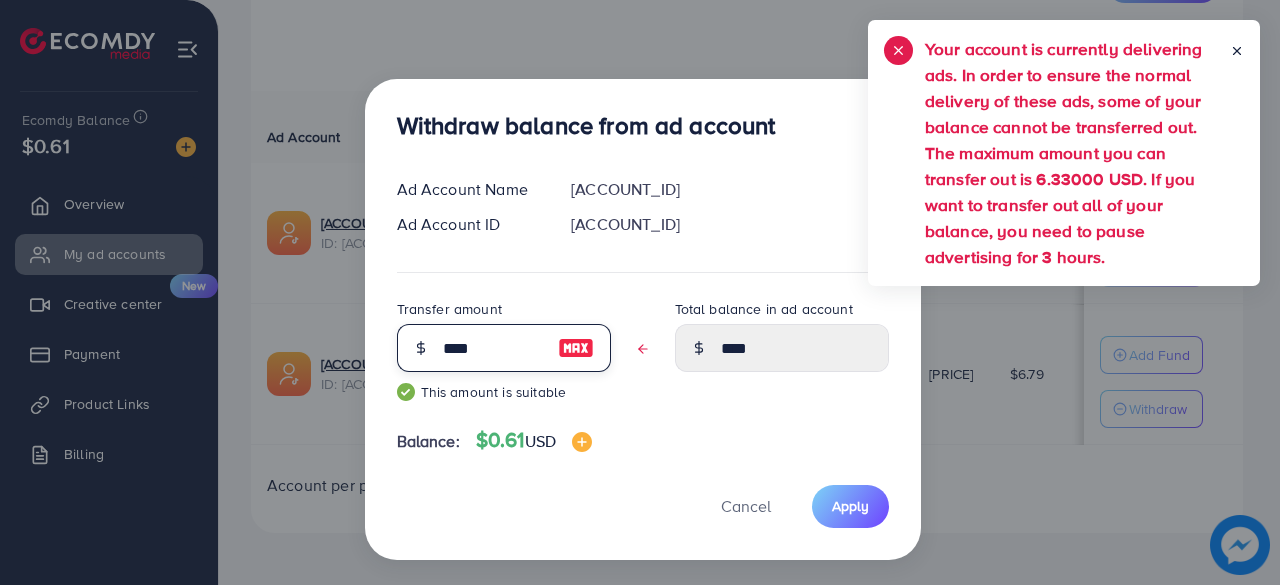 click on "****" at bounding box center (493, 348) 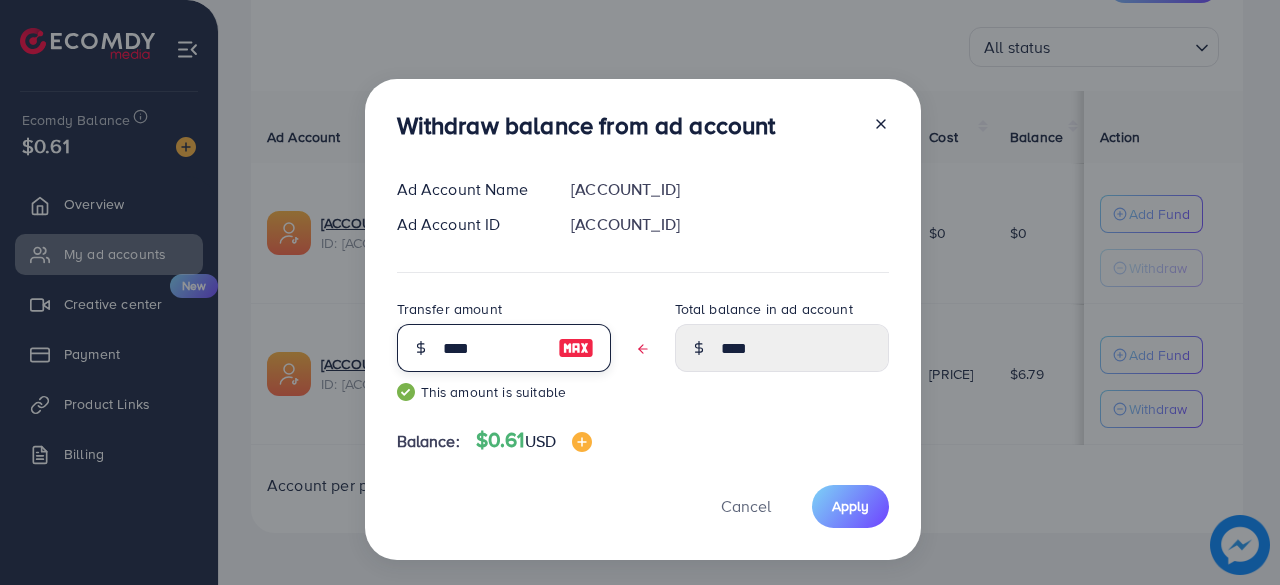 type on "***" 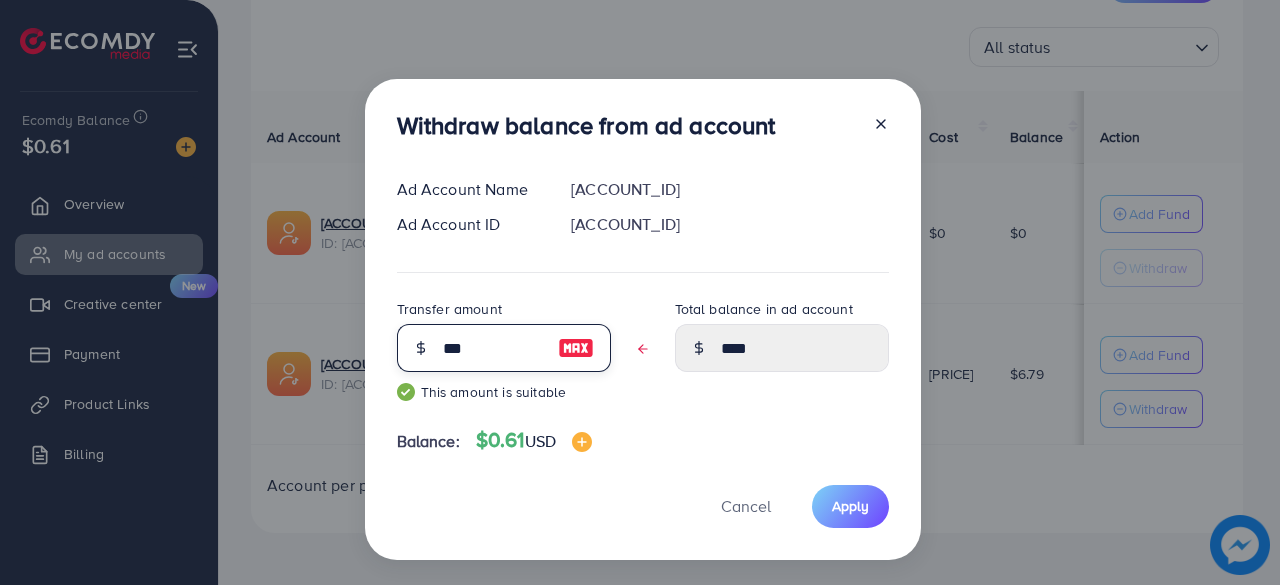 type on "****" 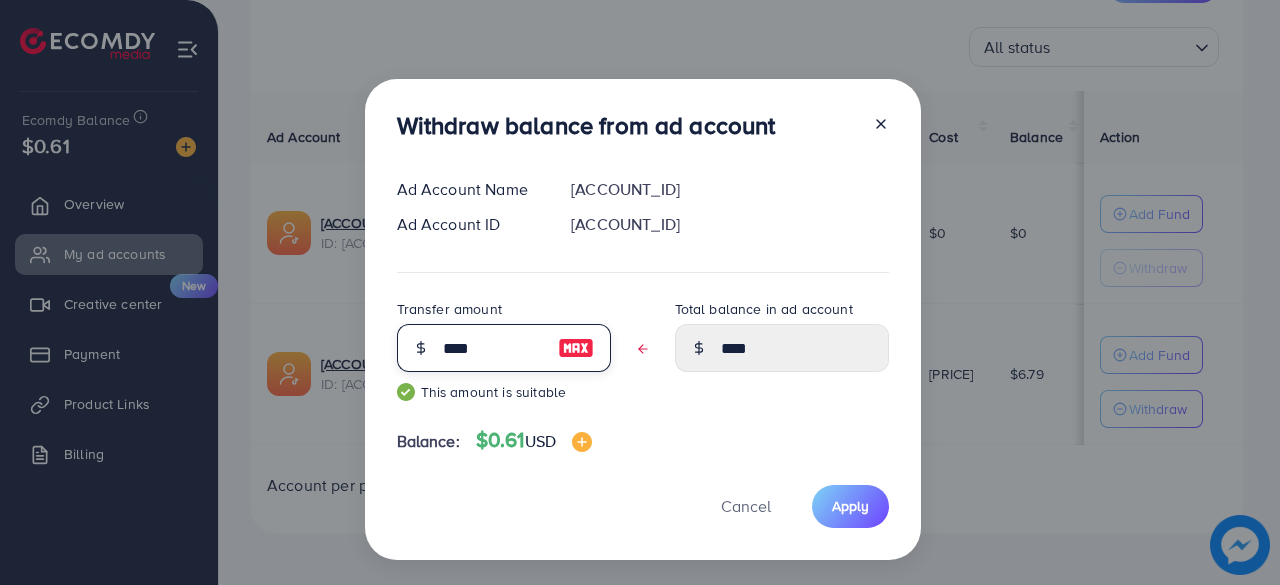 type on "****" 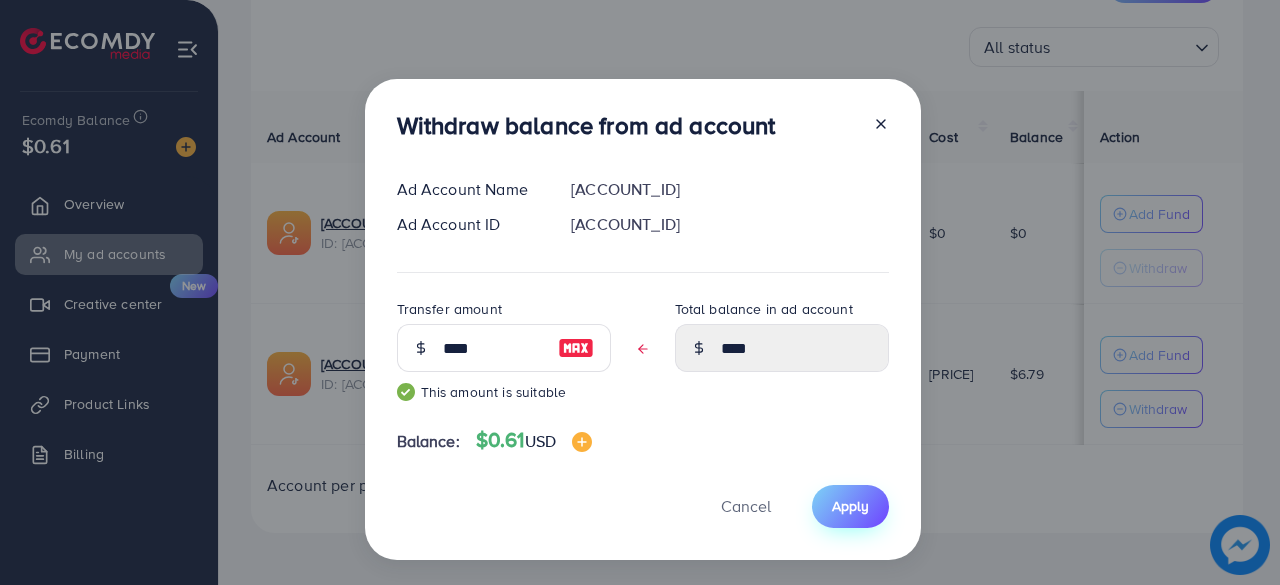 click on "Apply" at bounding box center [850, 506] 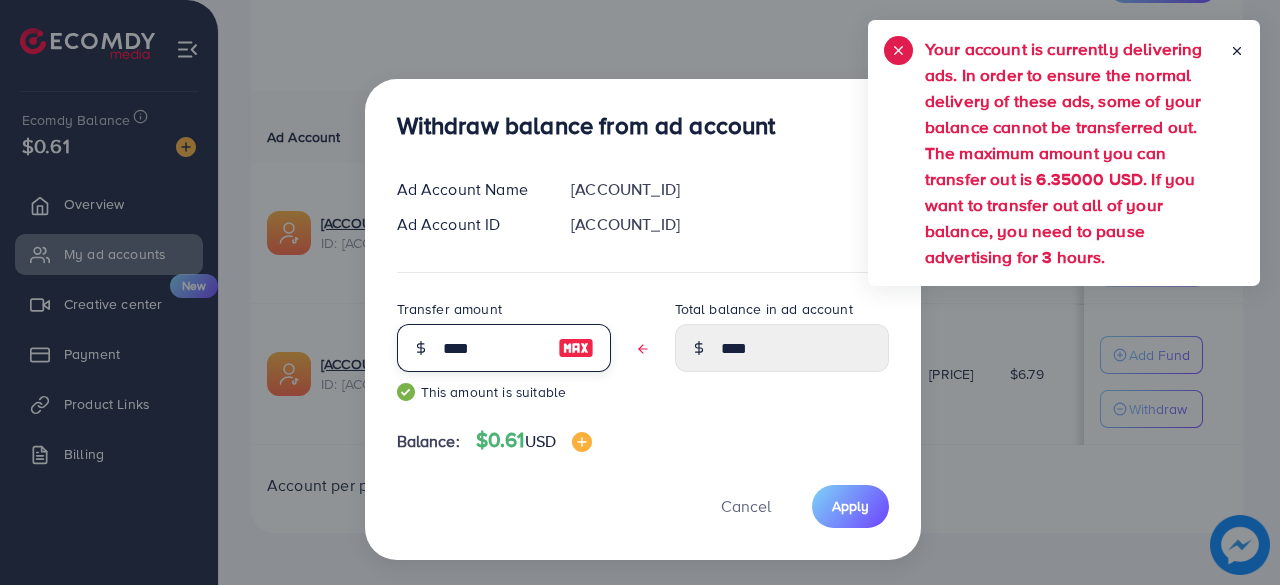 click on "****" at bounding box center [493, 348] 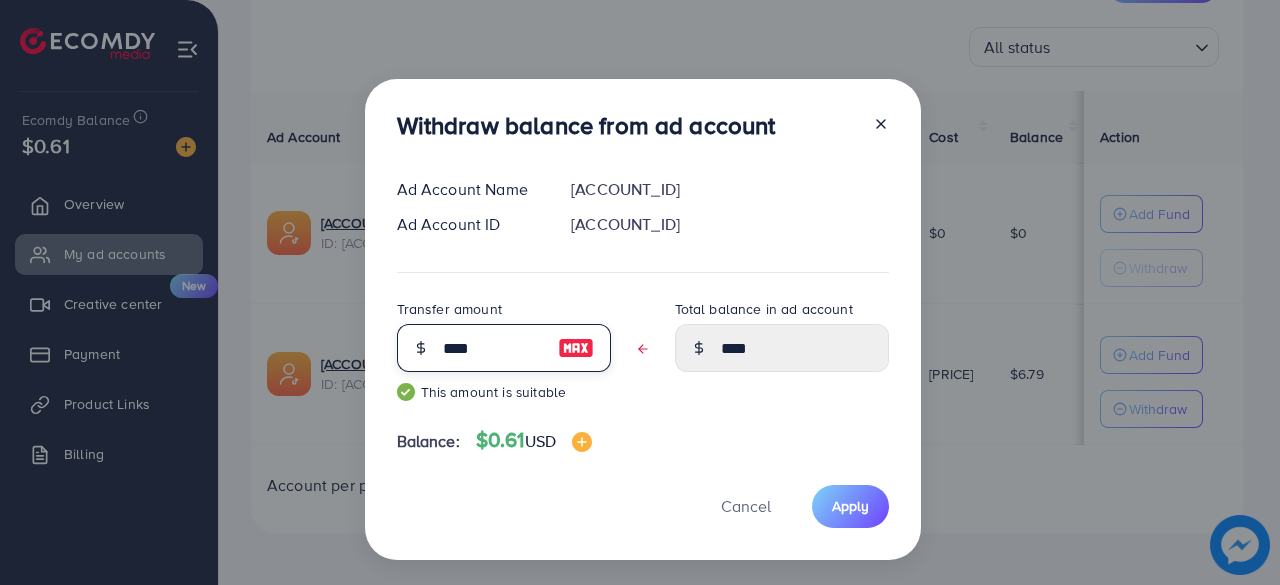 type on "***" 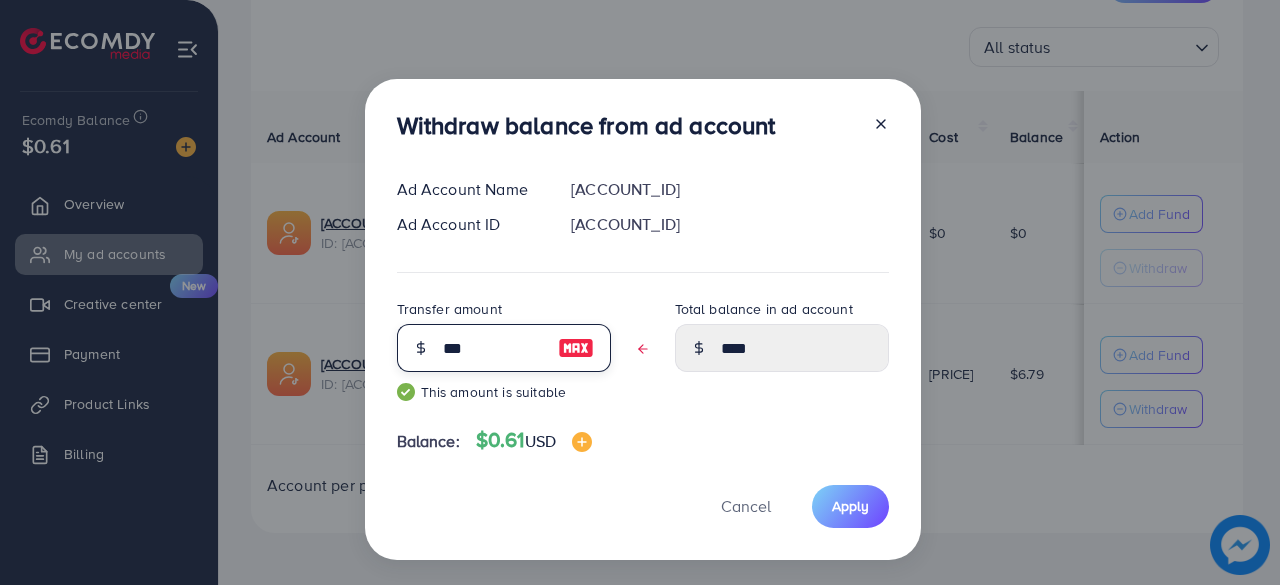 type on "****" 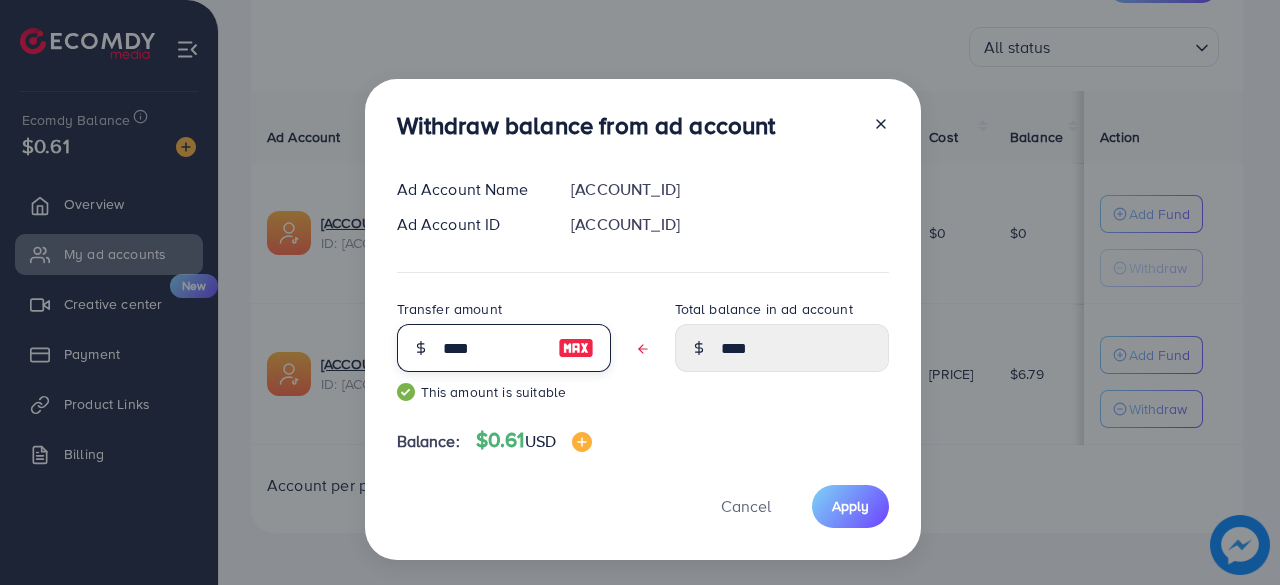 type on "****" 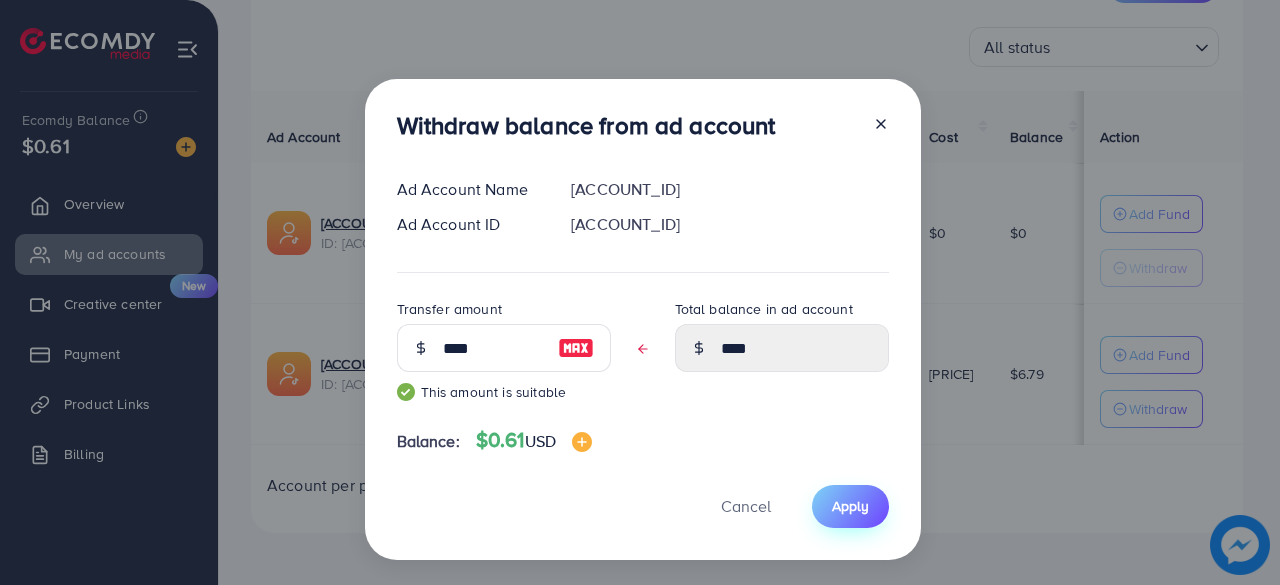 click on "Apply" at bounding box center (850, 506) 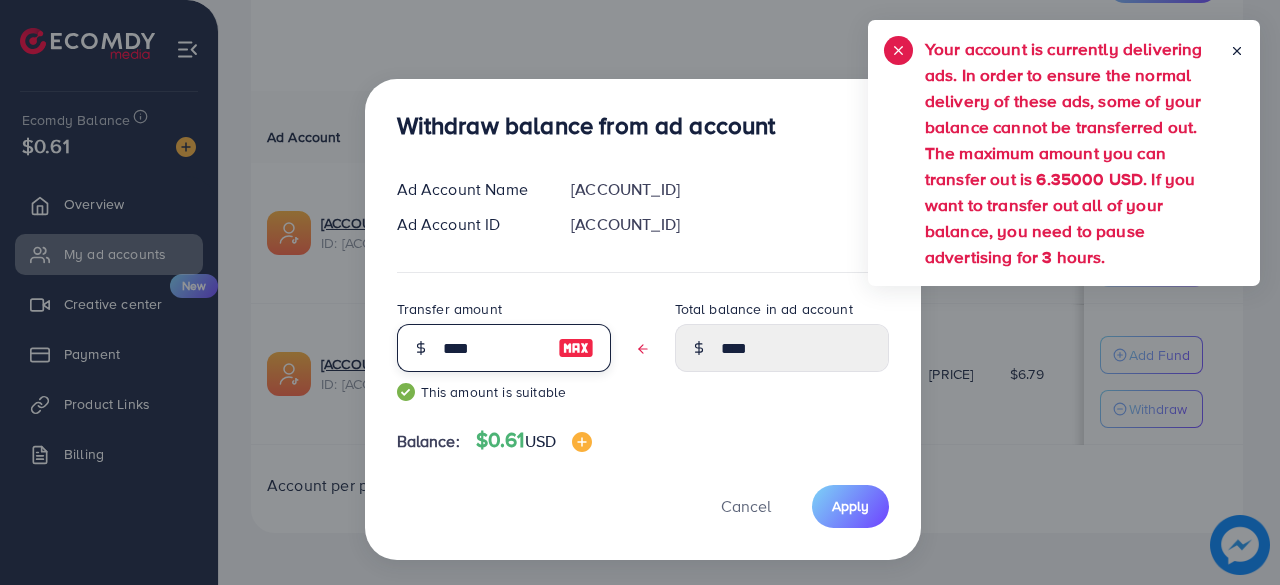 click on "****" at bounding box center [493, 348] 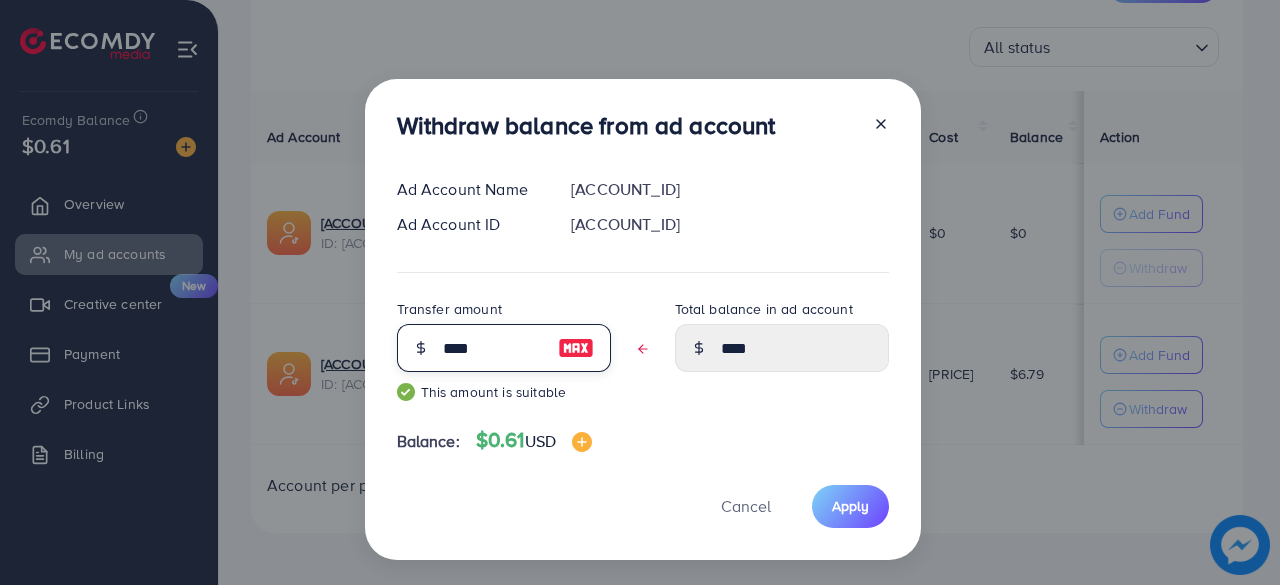 type on "***" 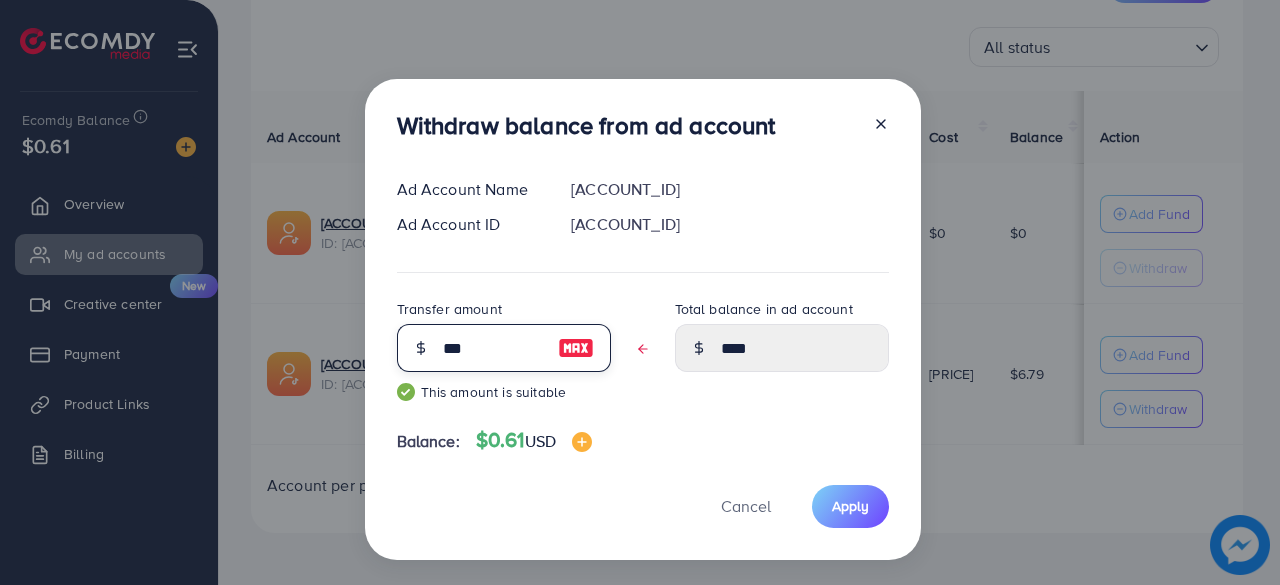 type on "****" 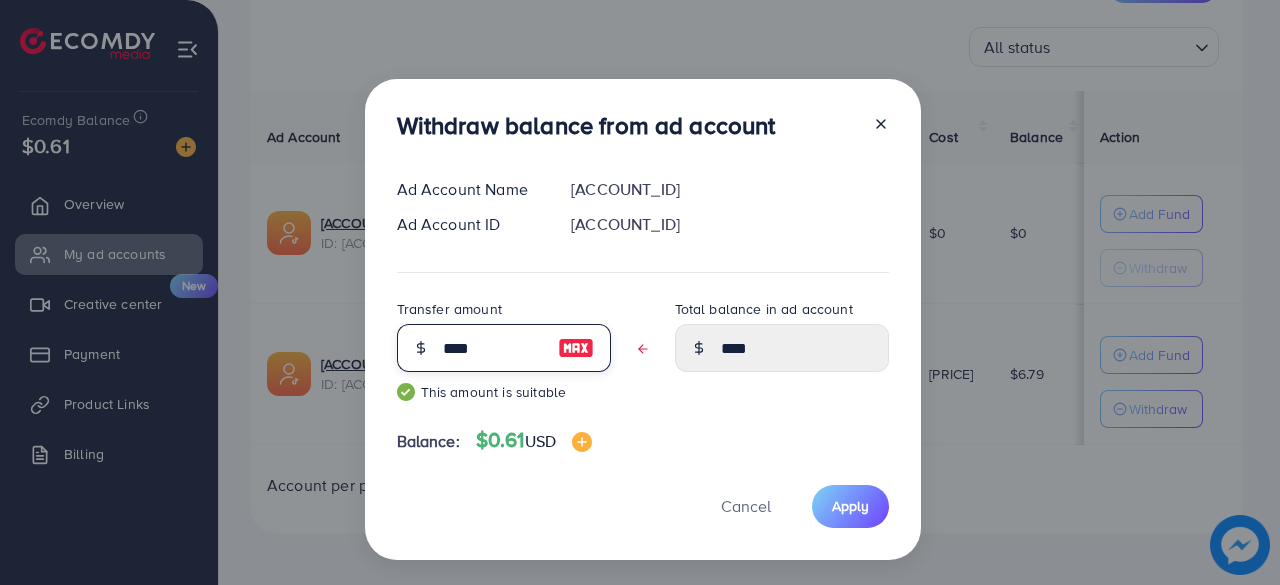 type on "****" 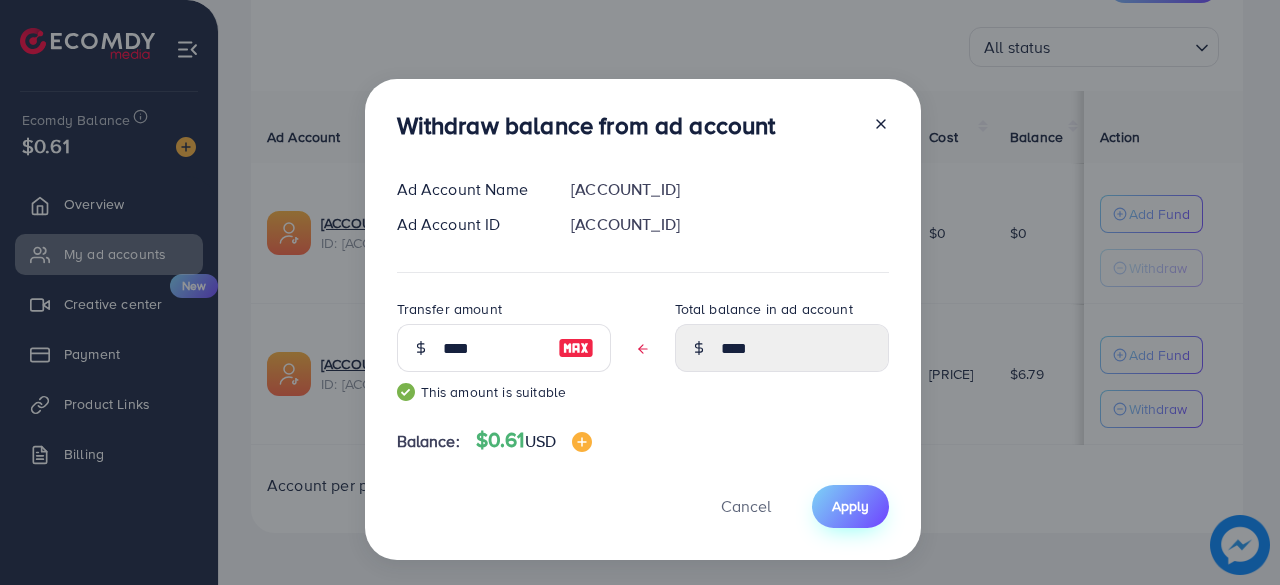 click on "Apply" at bounding box center [850, 506] 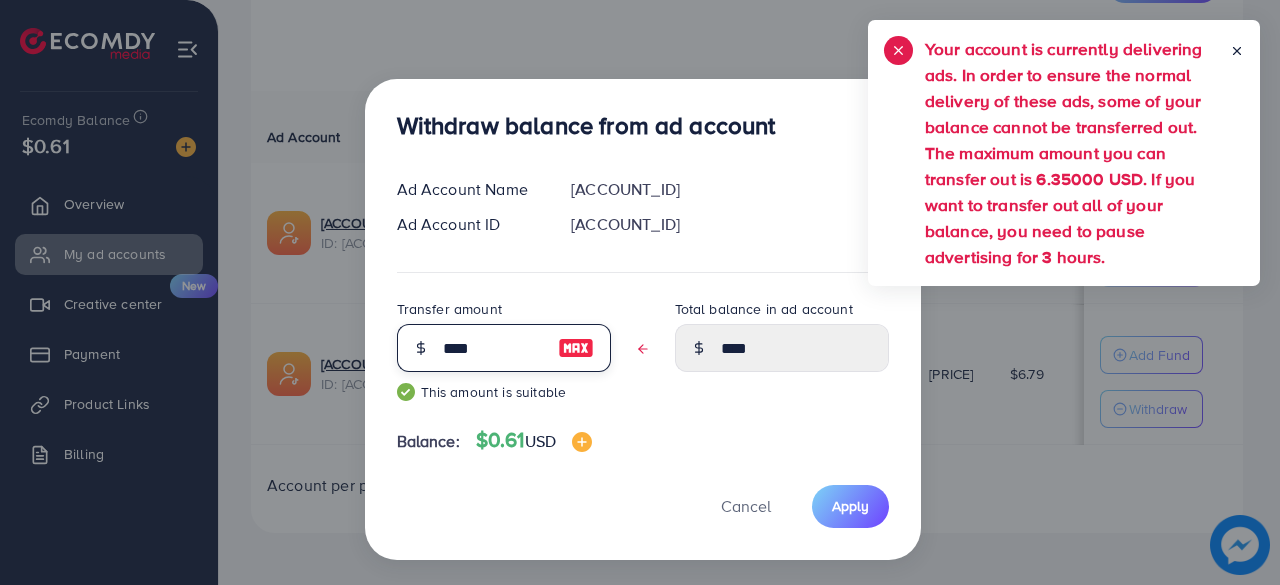 click on "****" at bounding box center [493, 348] 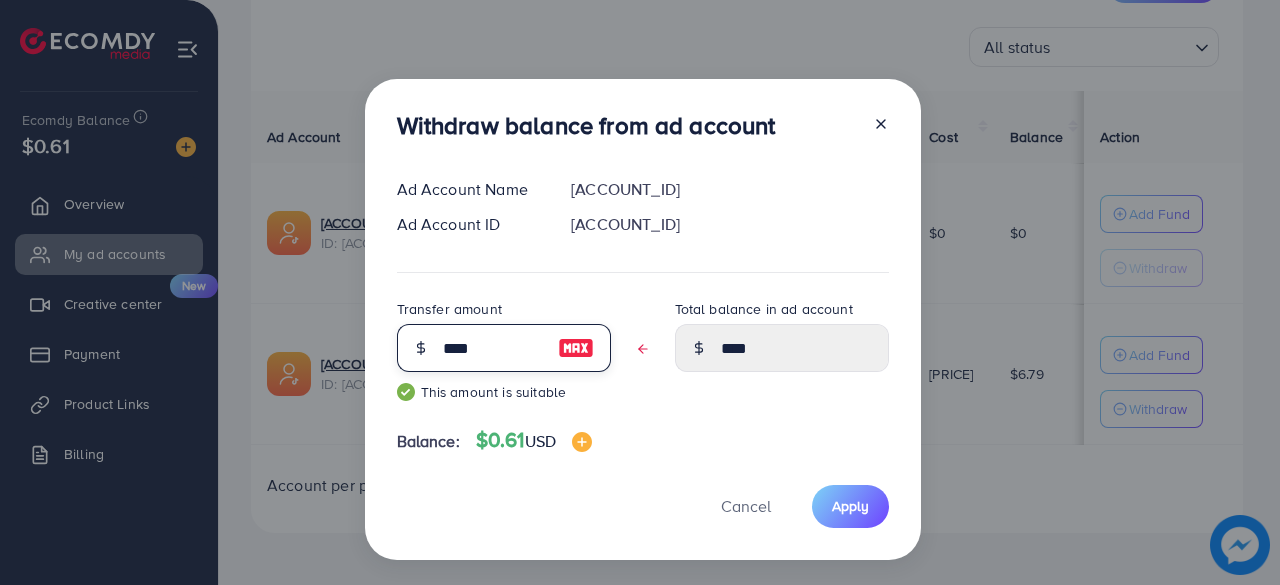 type on "***" 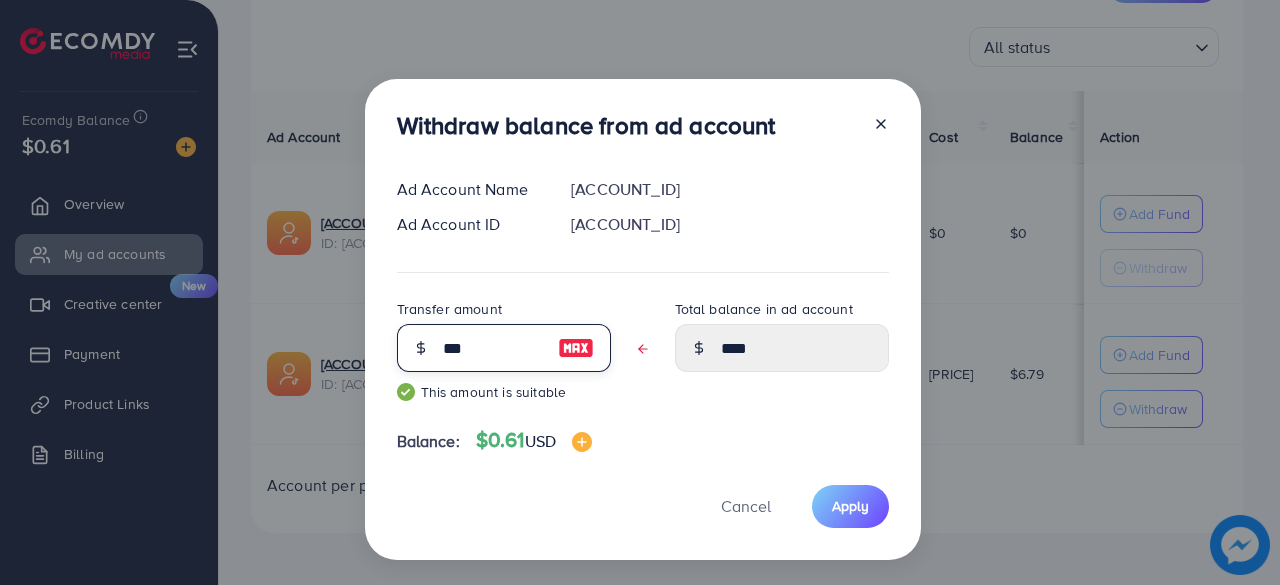 type on "****" 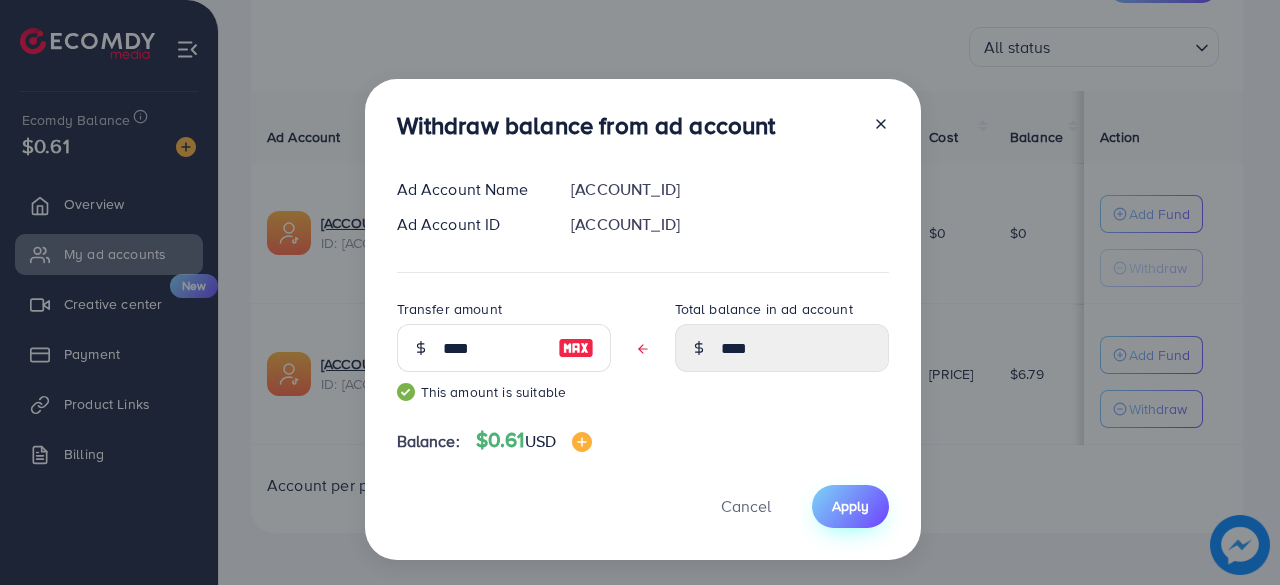 click on "Apply" at bounding box center [850, 506] 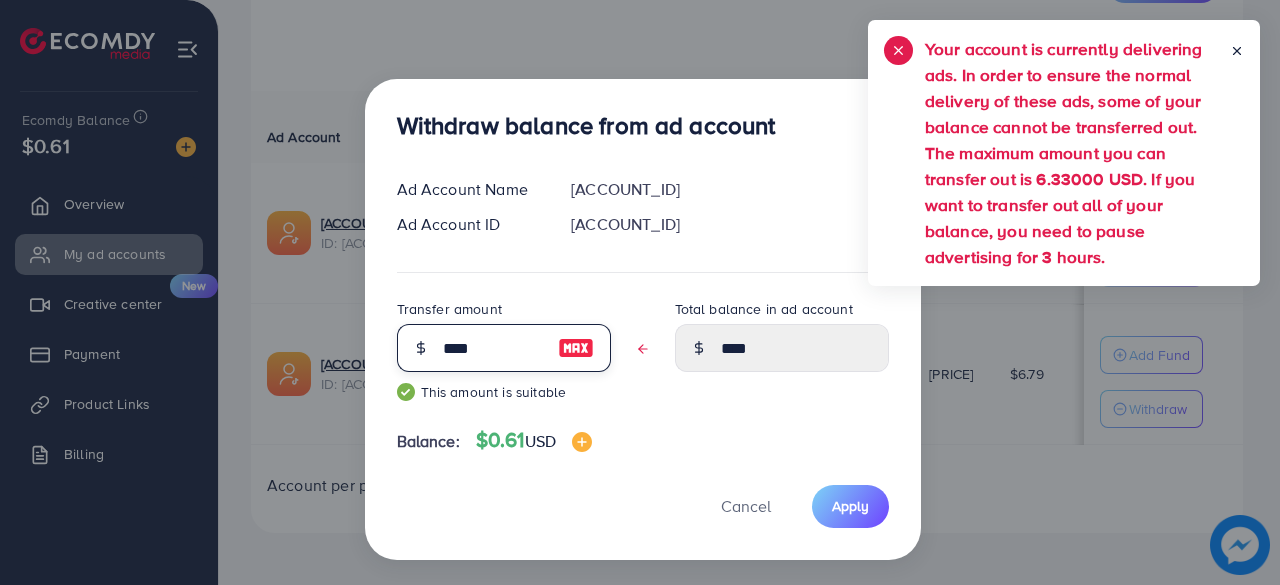 click on "****" at bounding box center [493, 348] 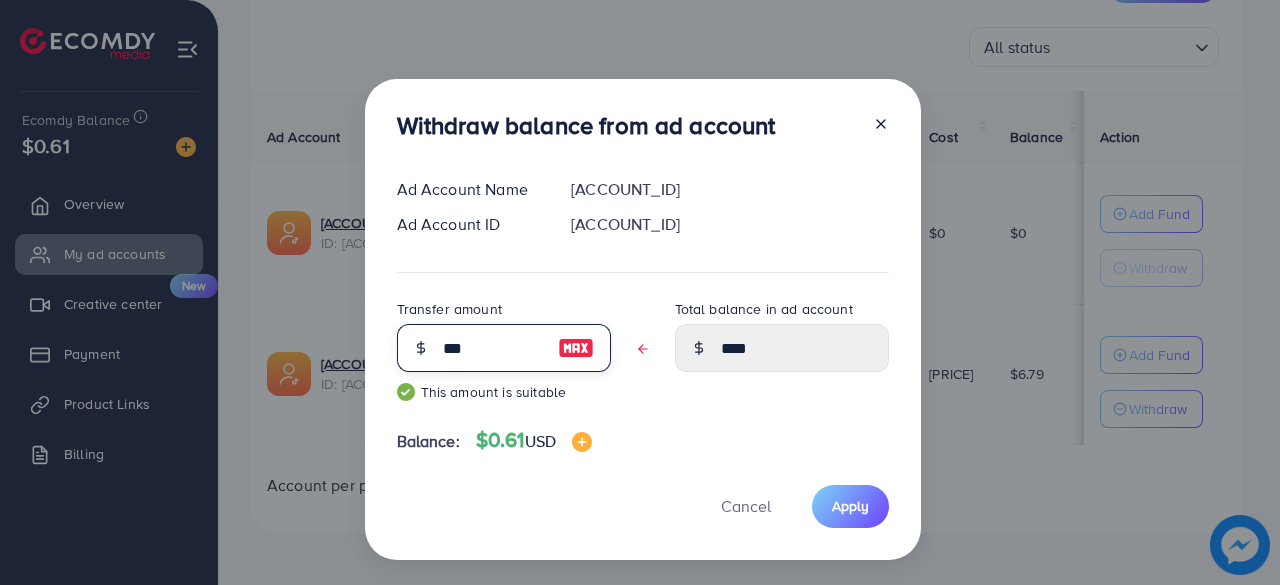 type on "**" 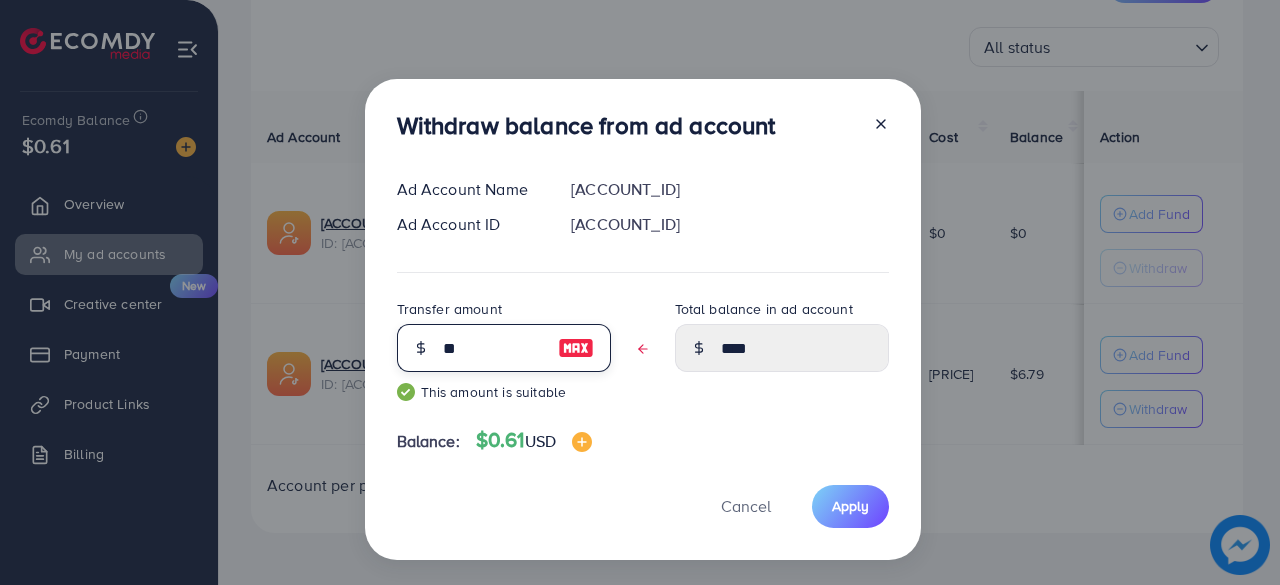 type on "****" 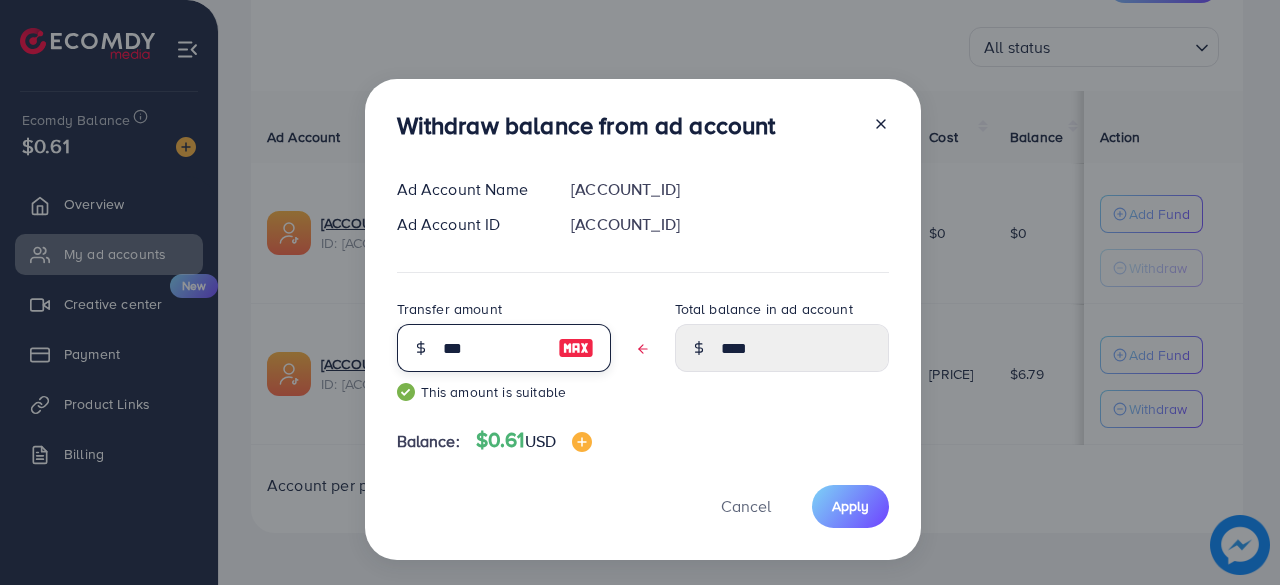 type on "****" 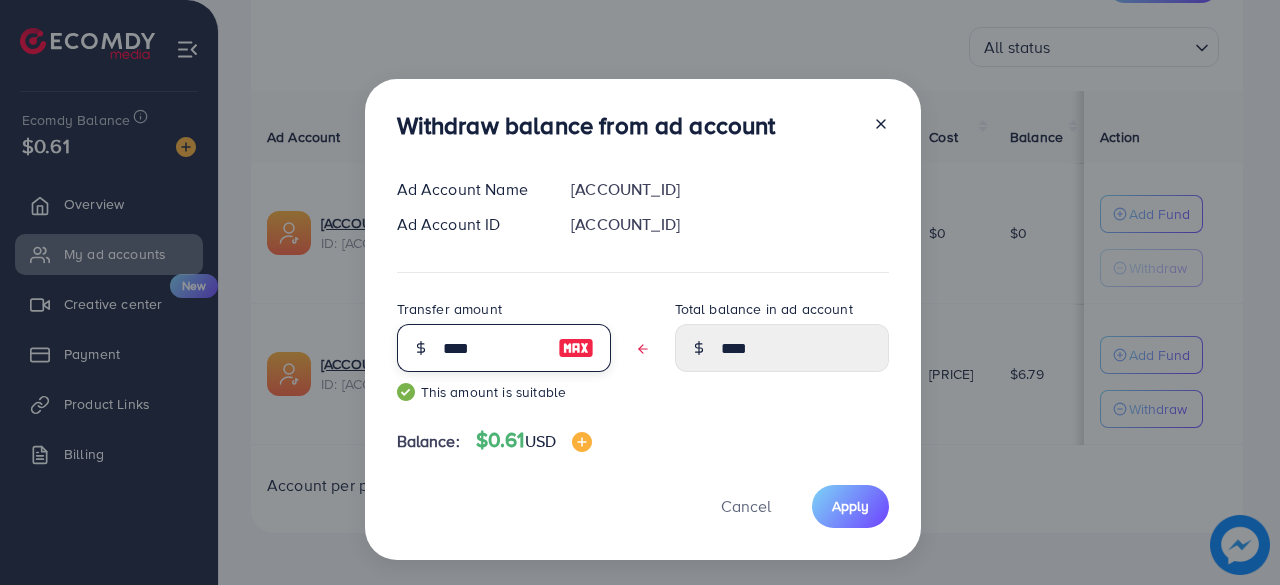 type on "****" 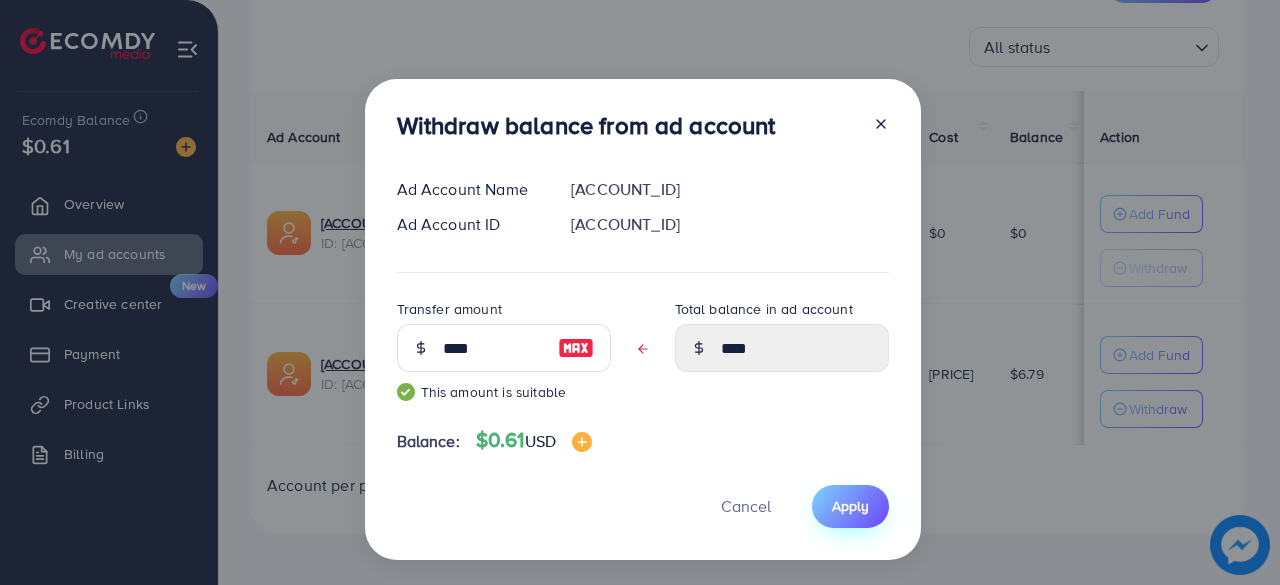 click on "Apply" at bounding box center [850, 506] 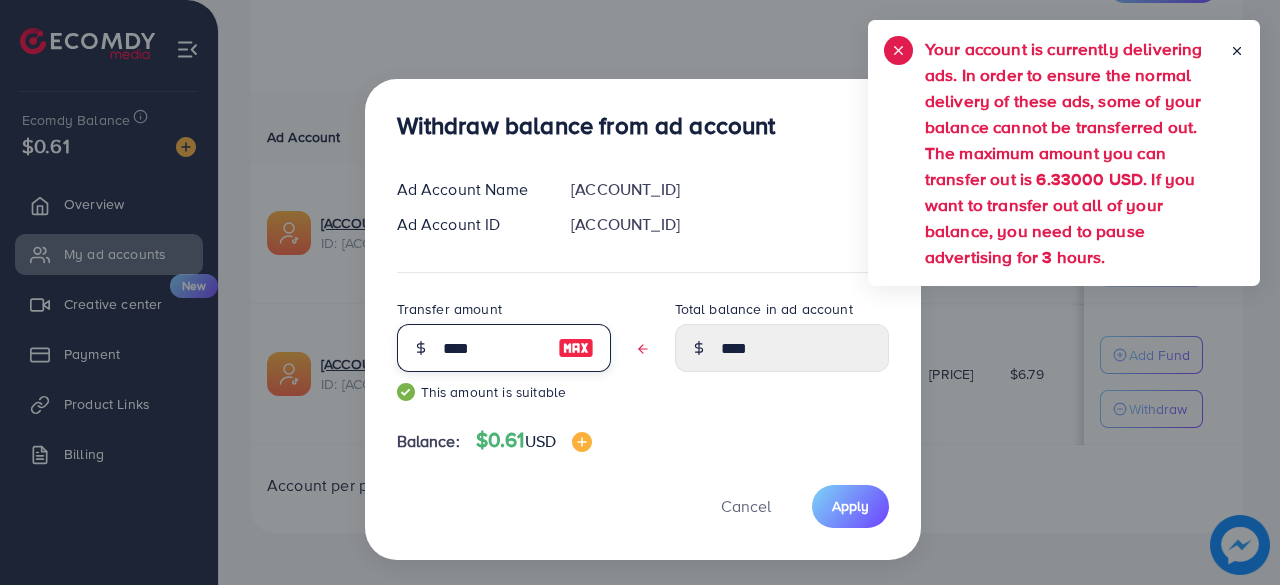 click on "****" at bounding box center [493, 348] 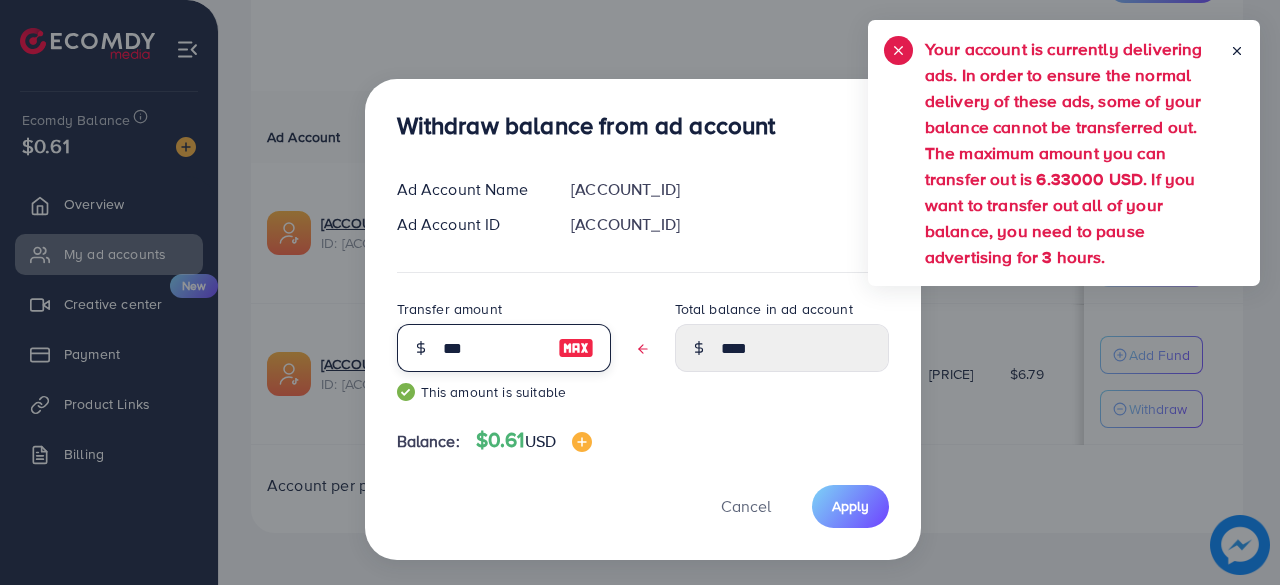 type on "****" 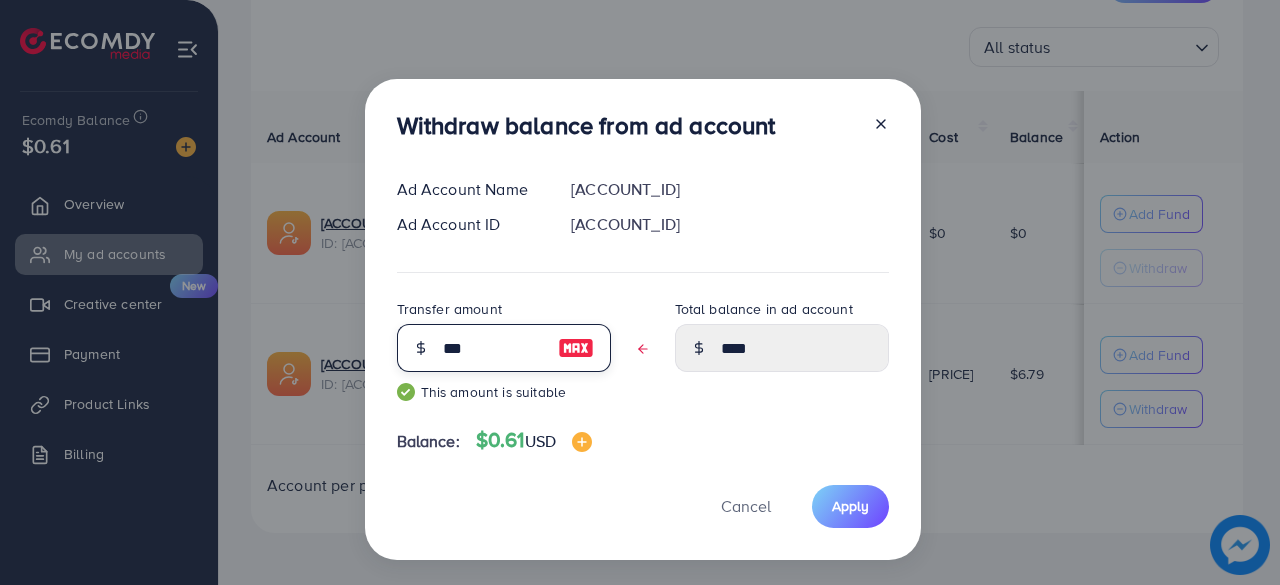 type on "****" 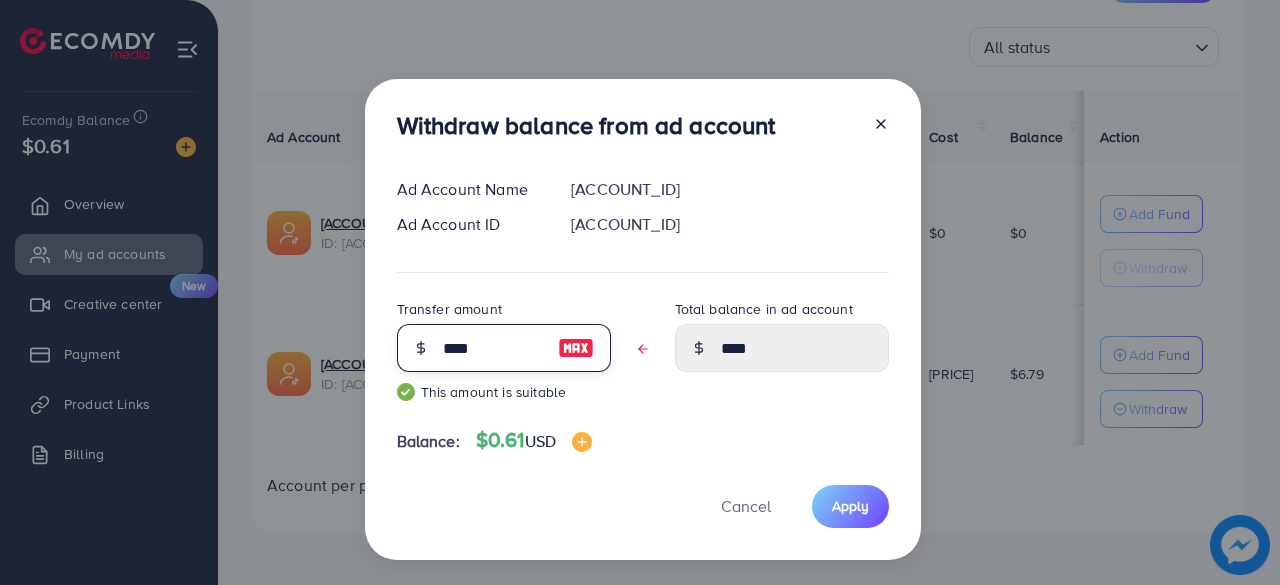 type on "****" 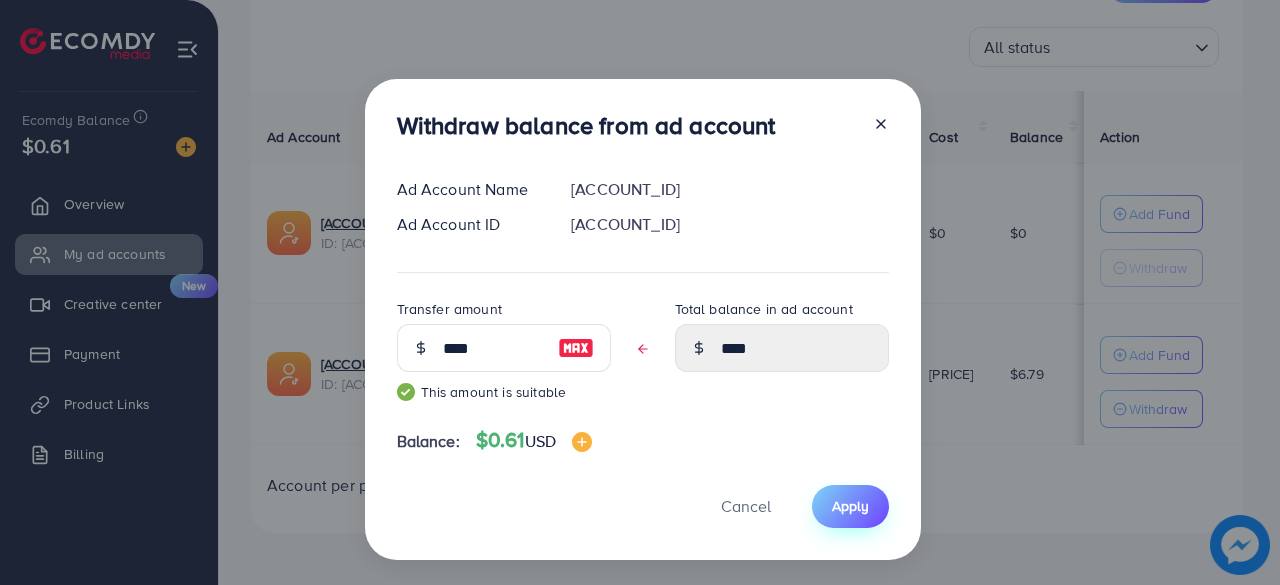 click on "Apply" at bounding box center [850, 506] 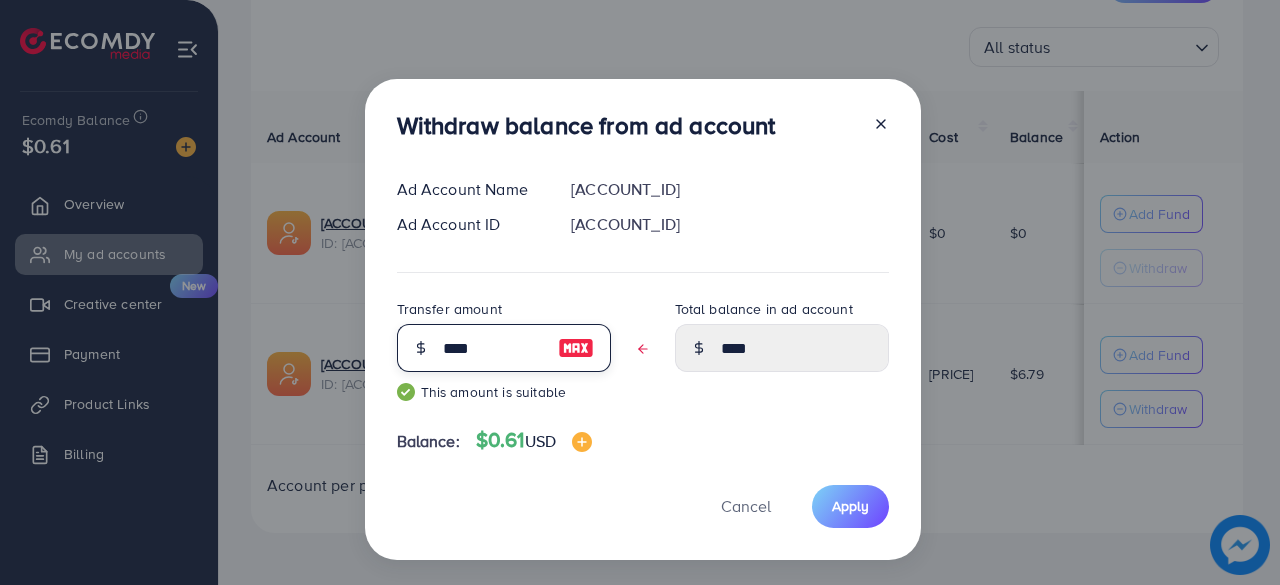 click on "****" at bounding box center (493, 348) 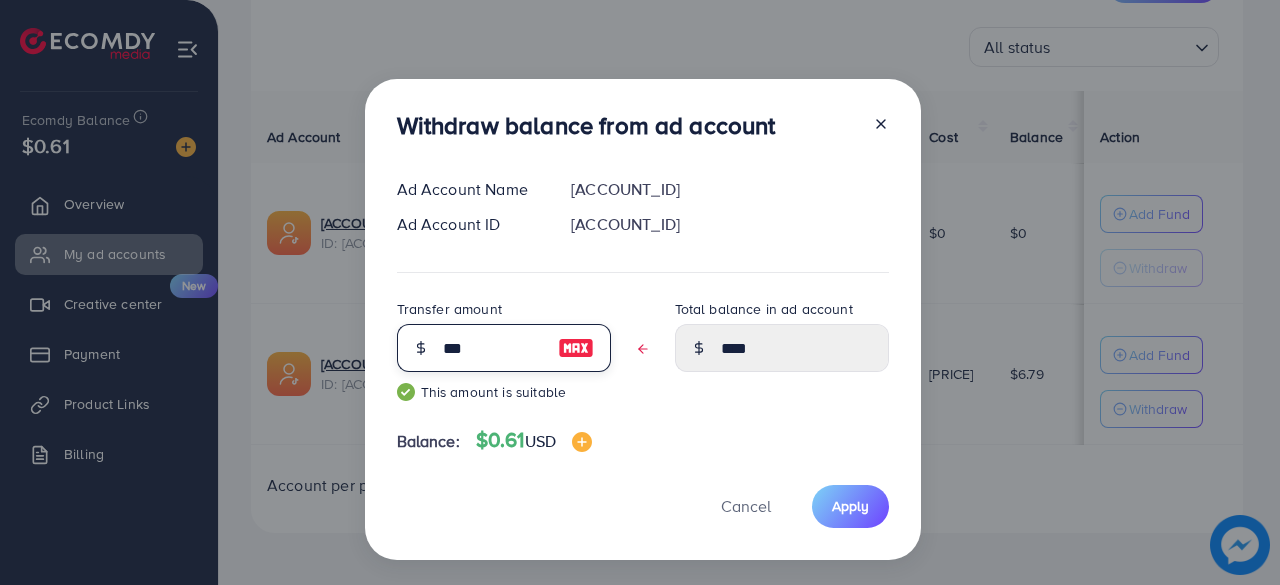 type on "****" 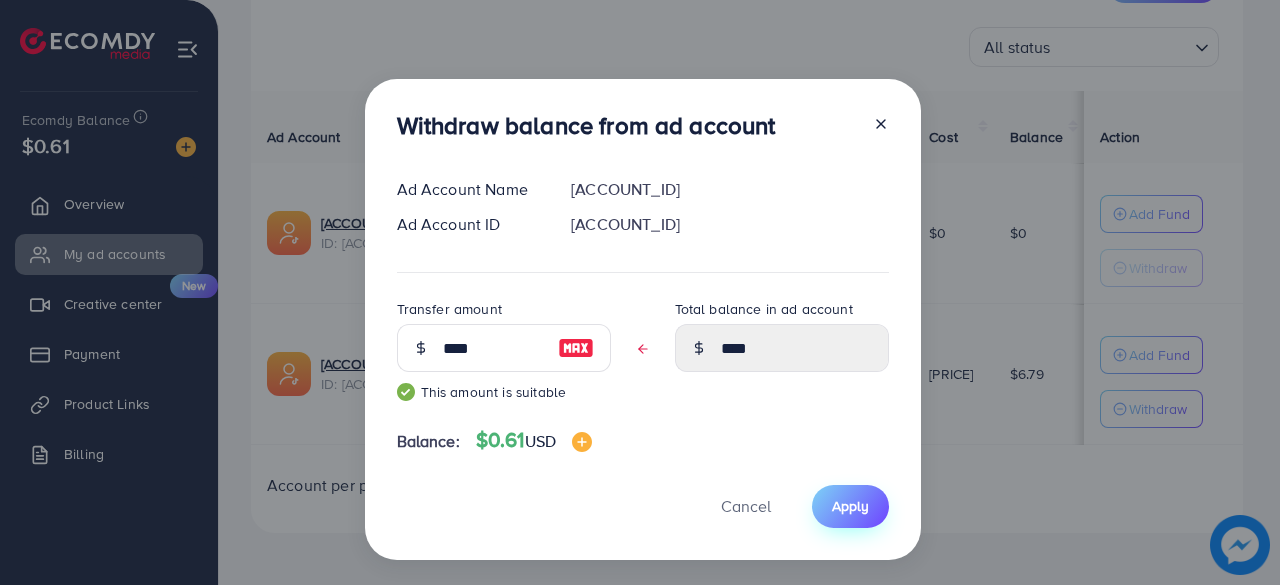 click on "Apply" at bounding box center (850, 506) 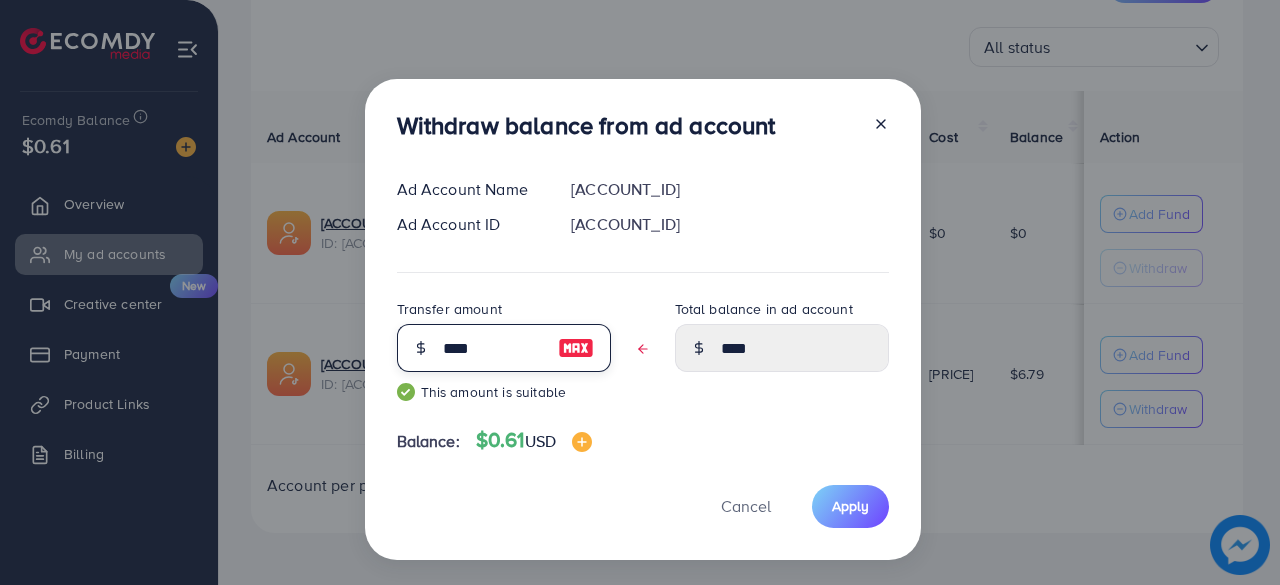 click on "****" at bounding box center [493, 348] 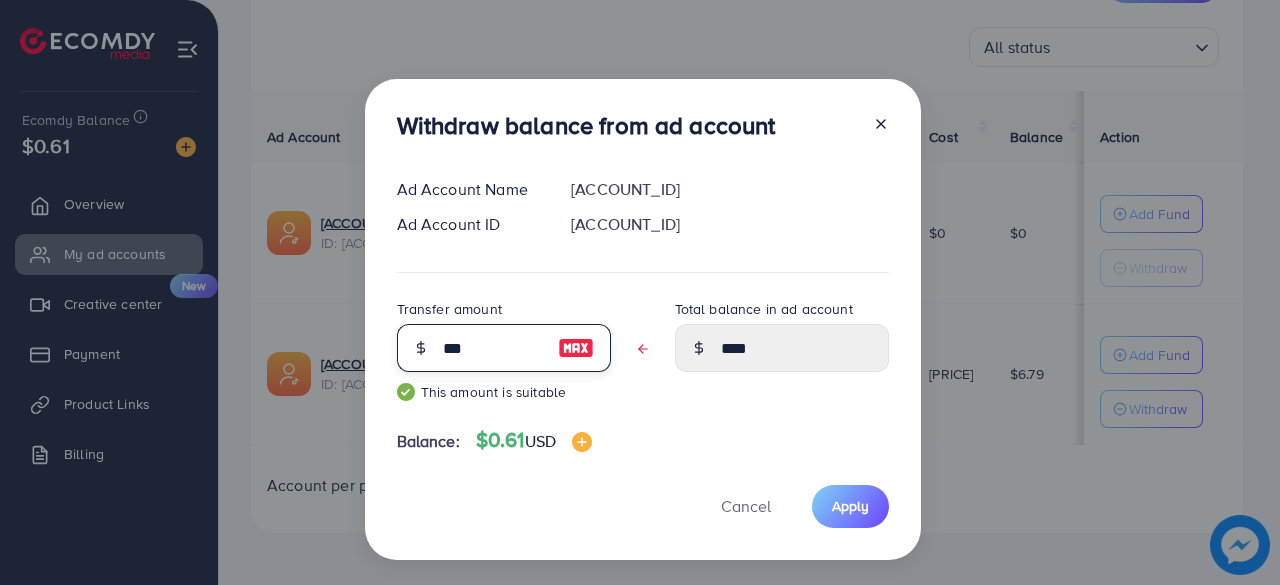 type on "**" 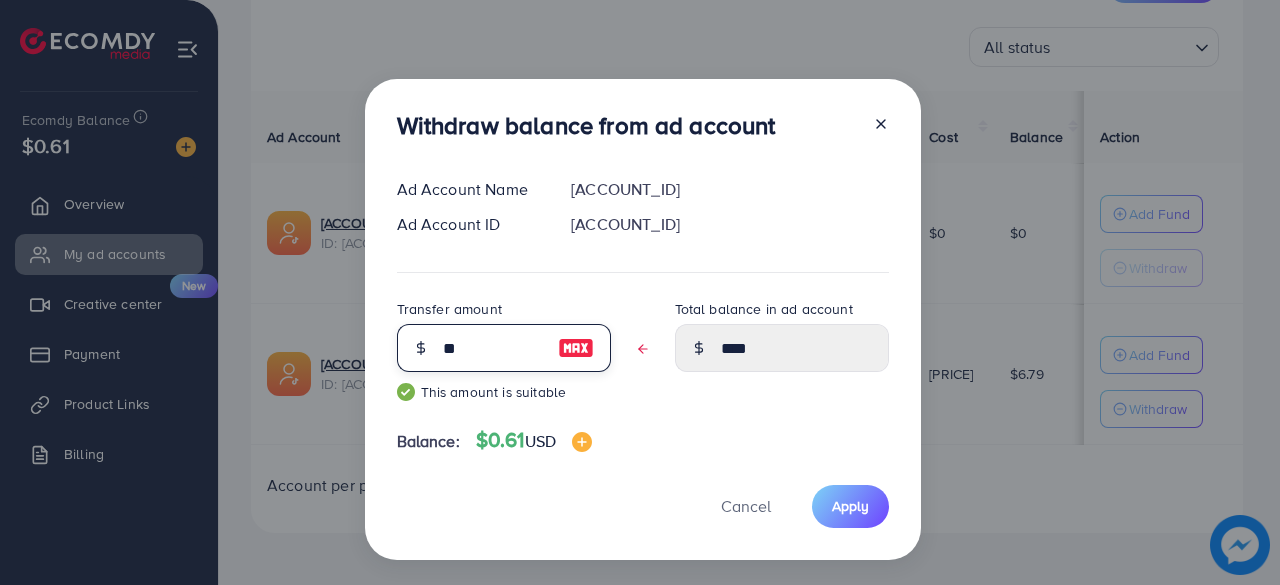 type on "****" 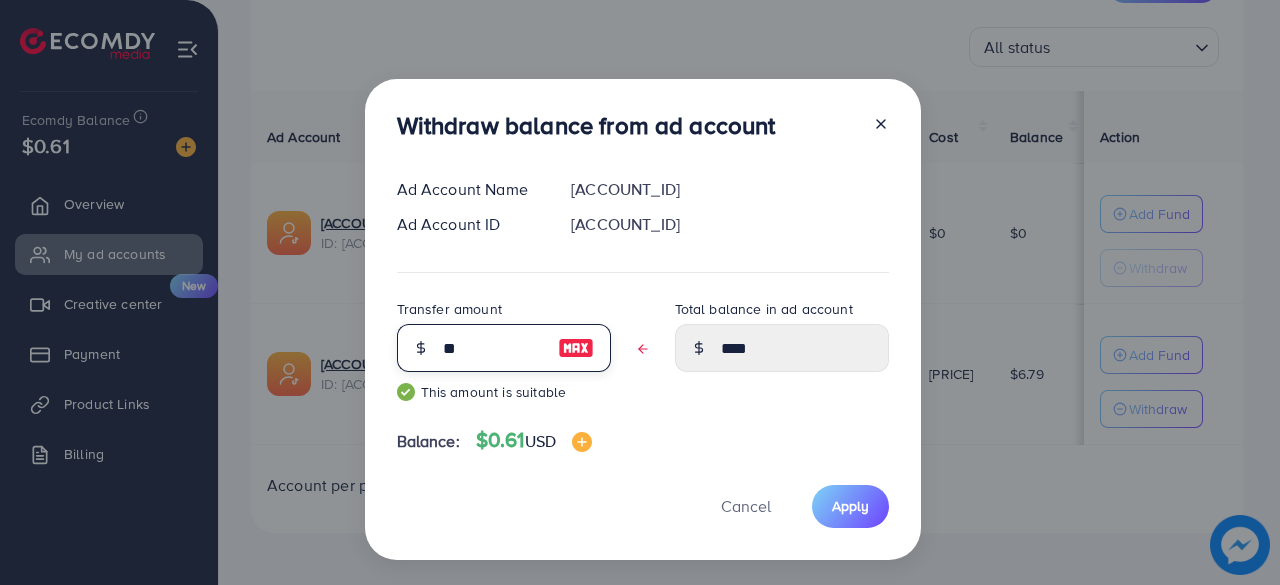 type on "***" 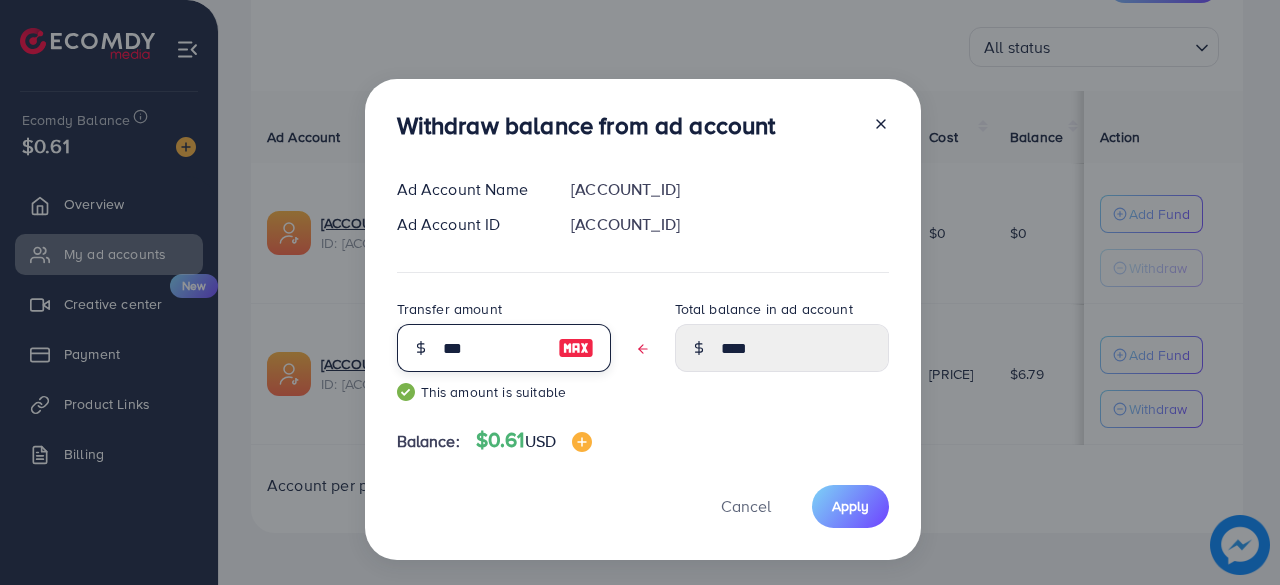 type on "****" 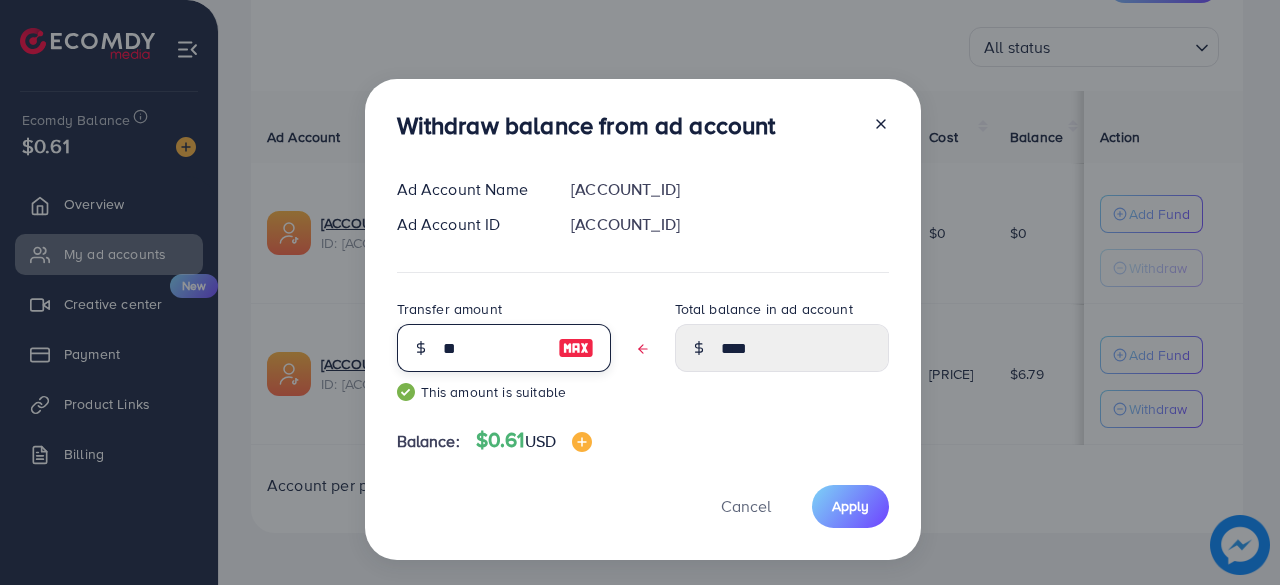 type on "****" 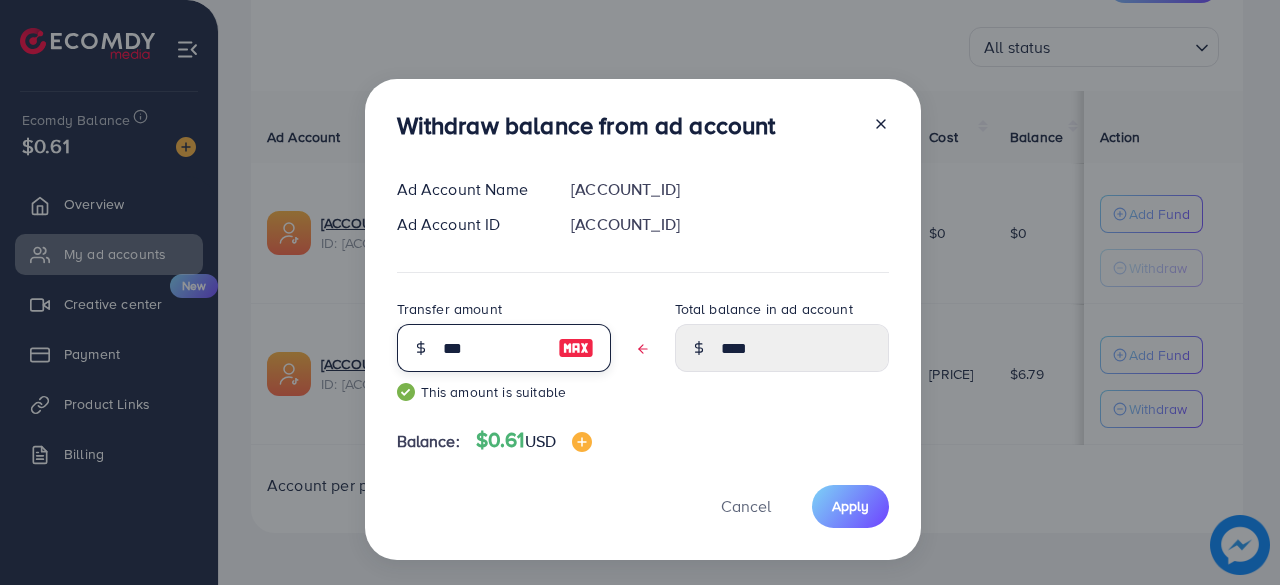 type on "****" 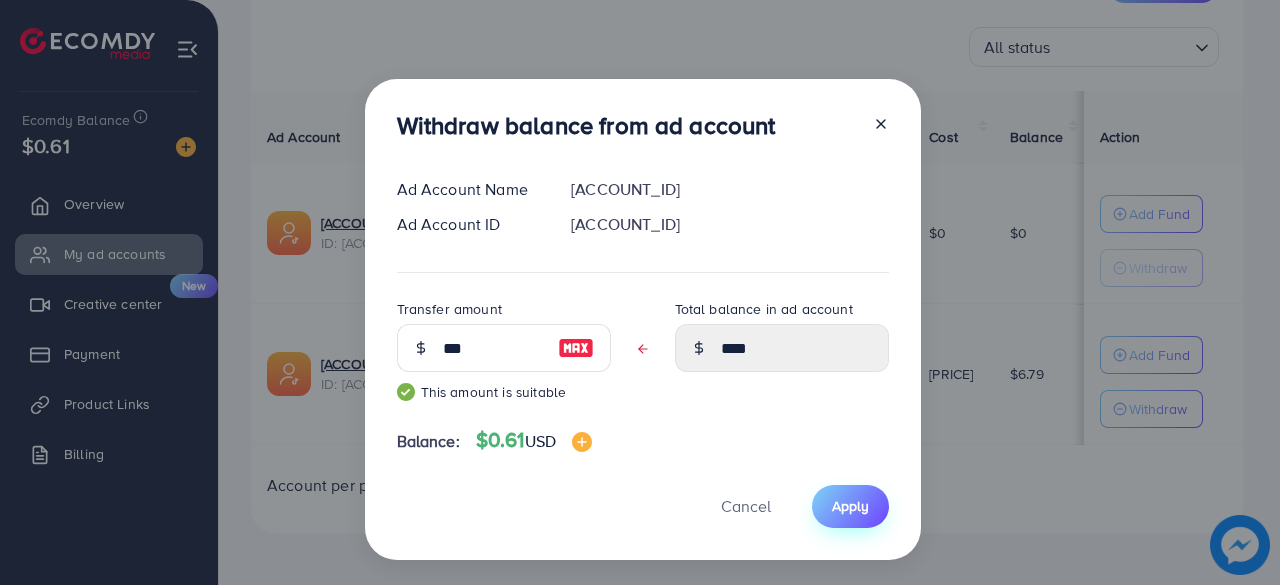 click on "Apply" at bounding box center [850, 506] 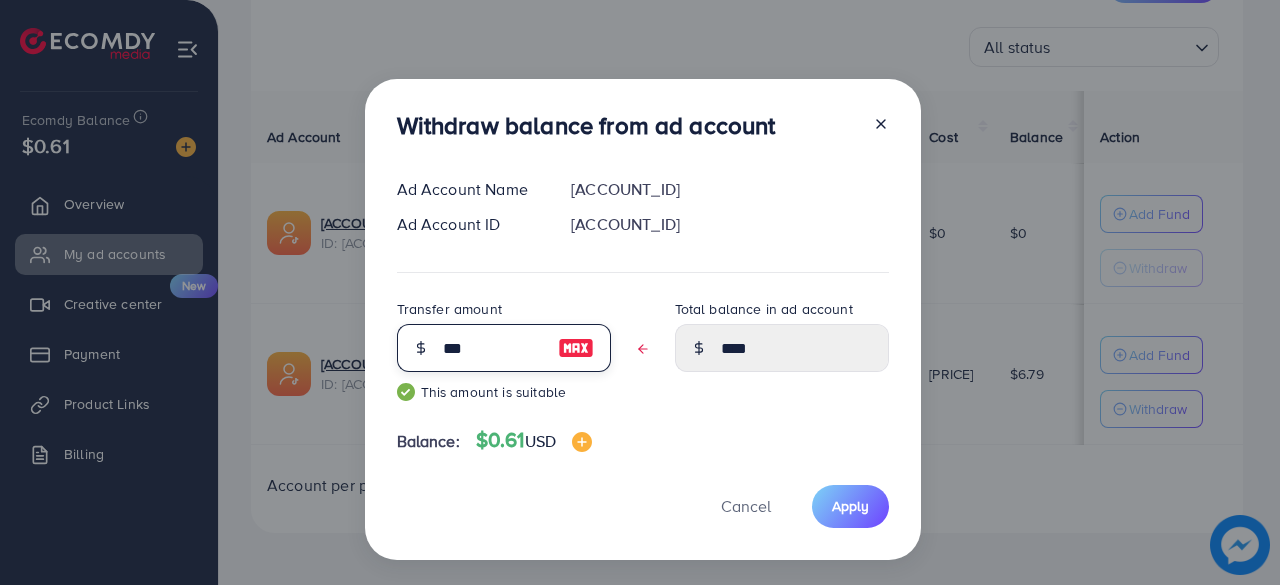 click on "***" at bounding box center [493, 348] 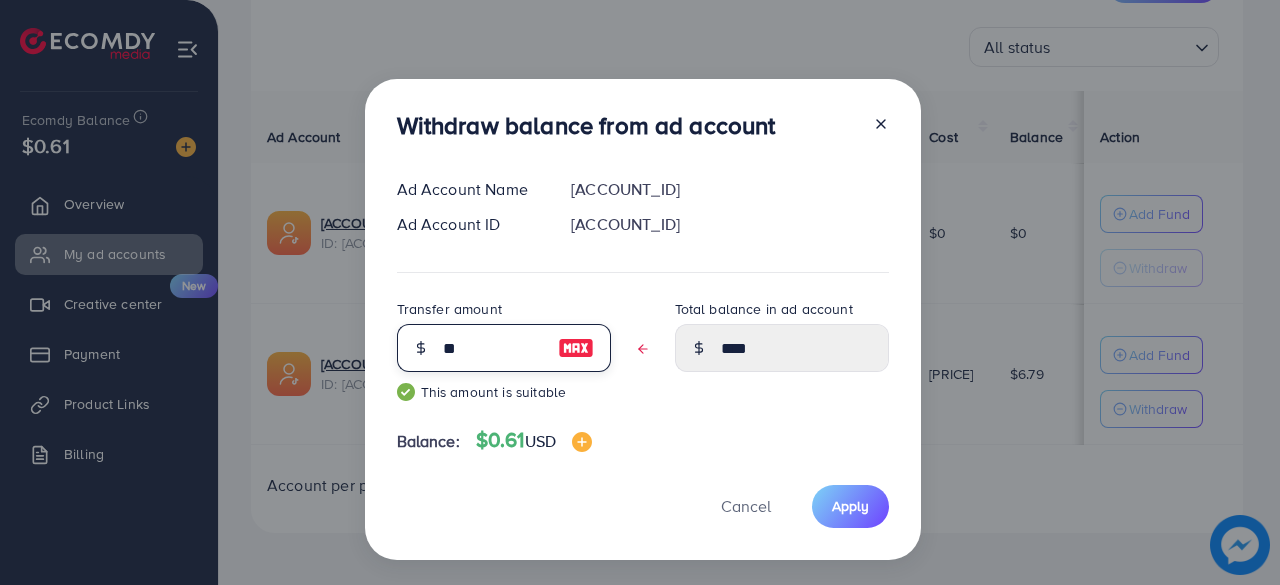 type on "****" 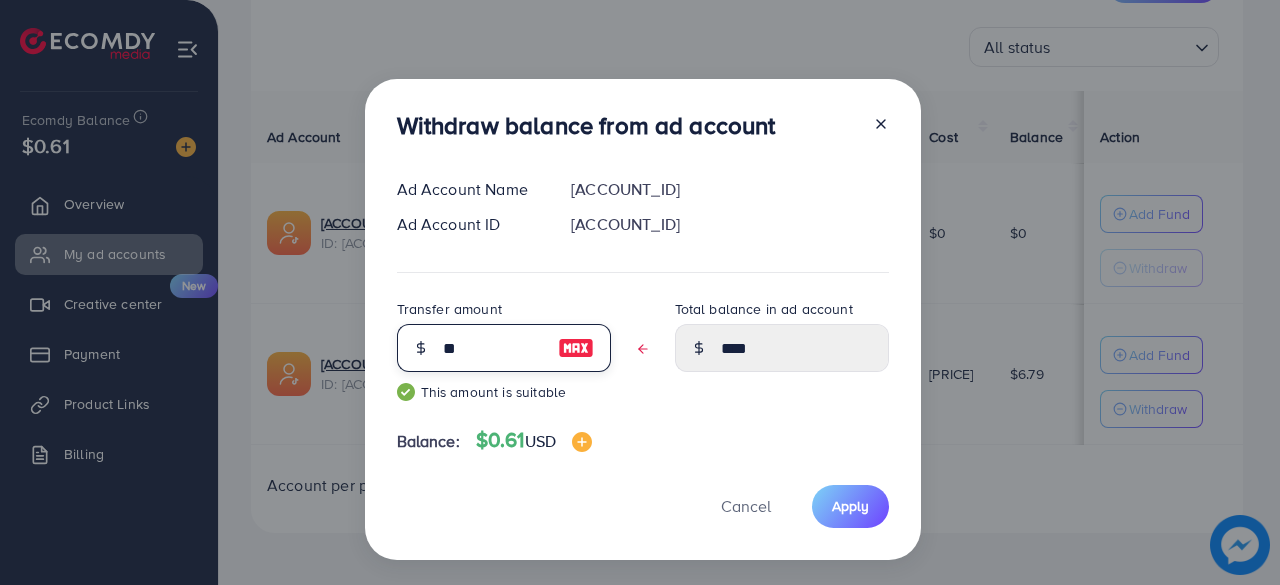 type on "***" 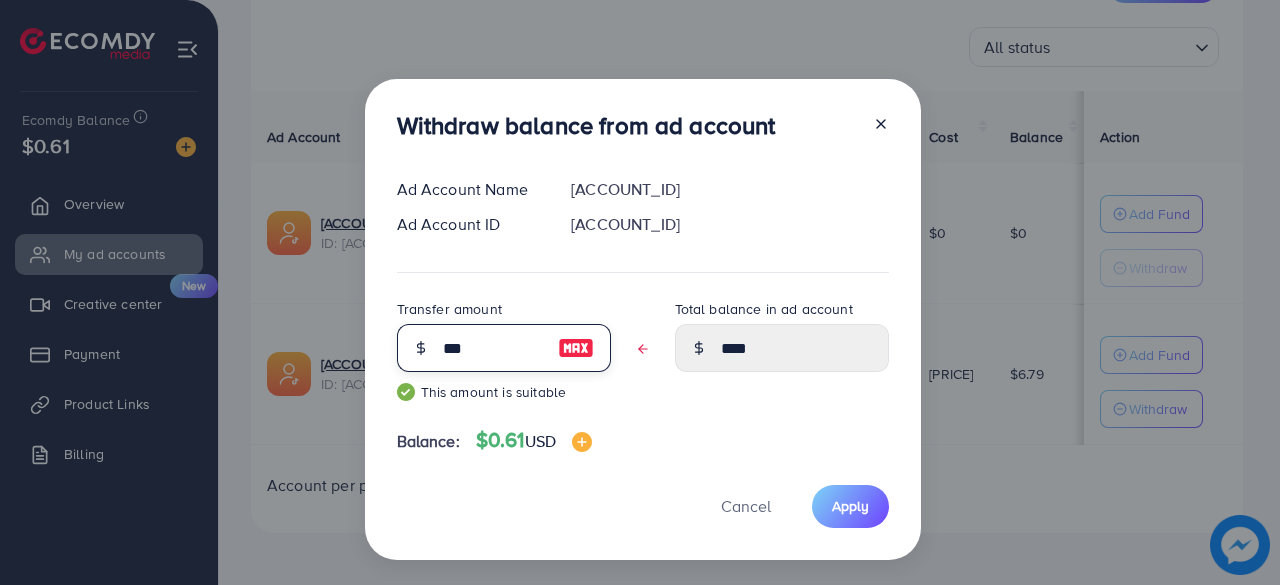type on "****" 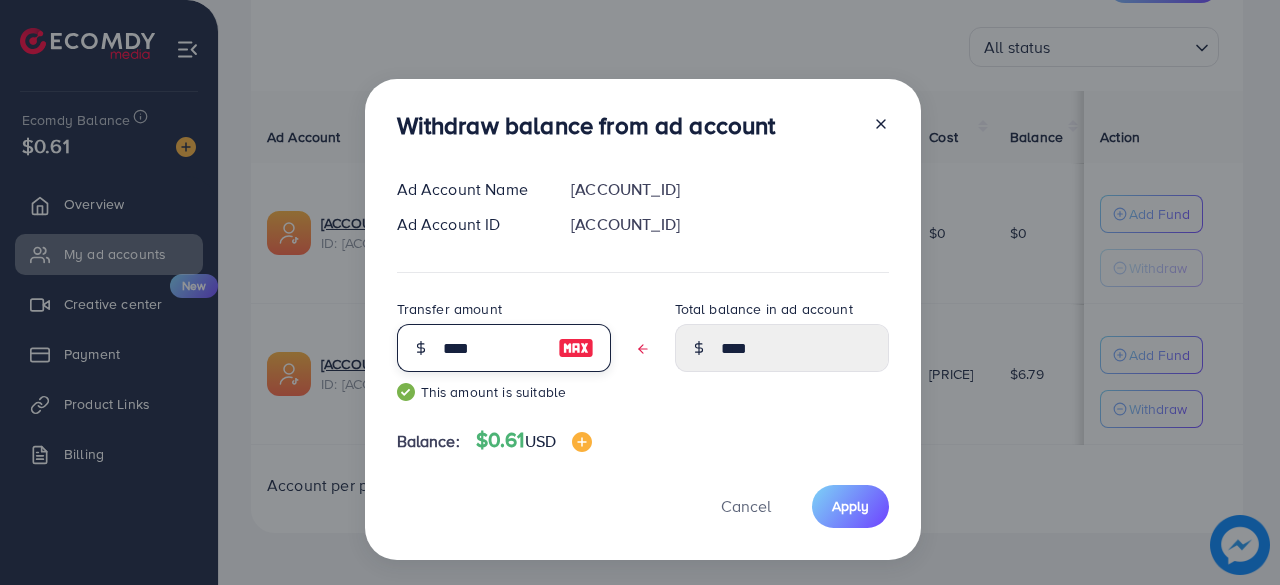type on "****" 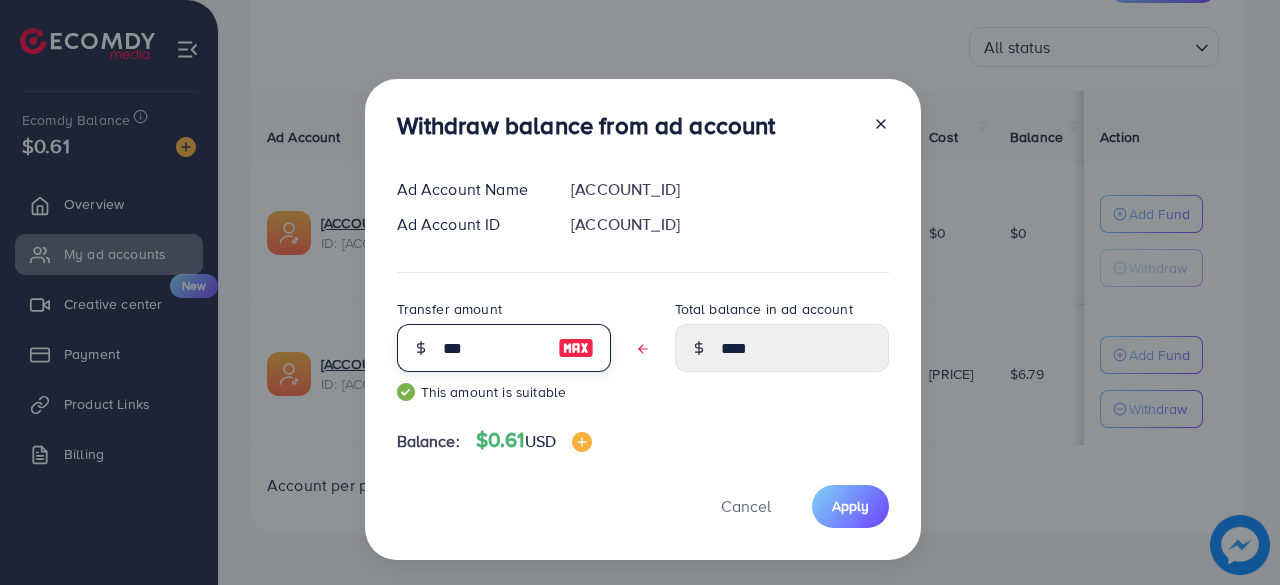 type on "****" 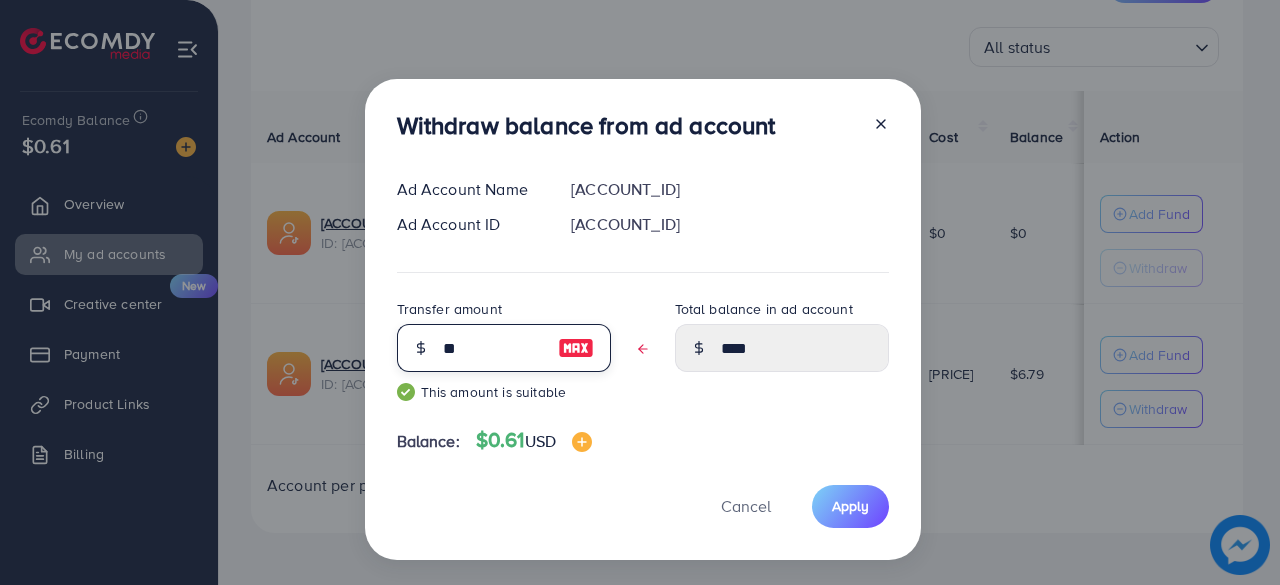 type on "****" 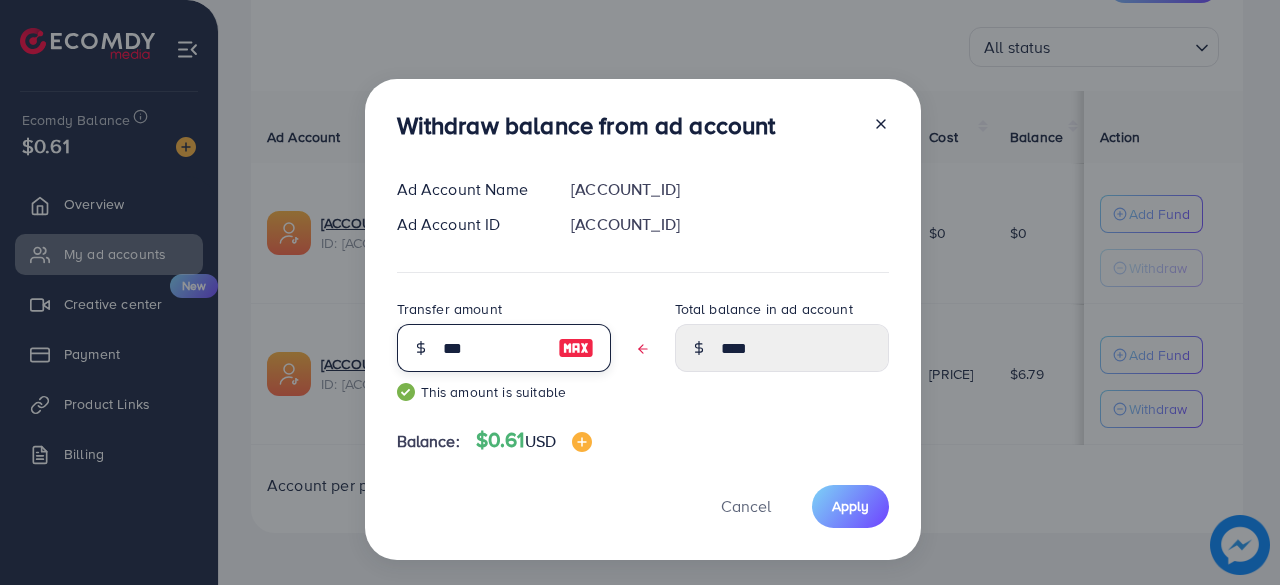 type on "****" 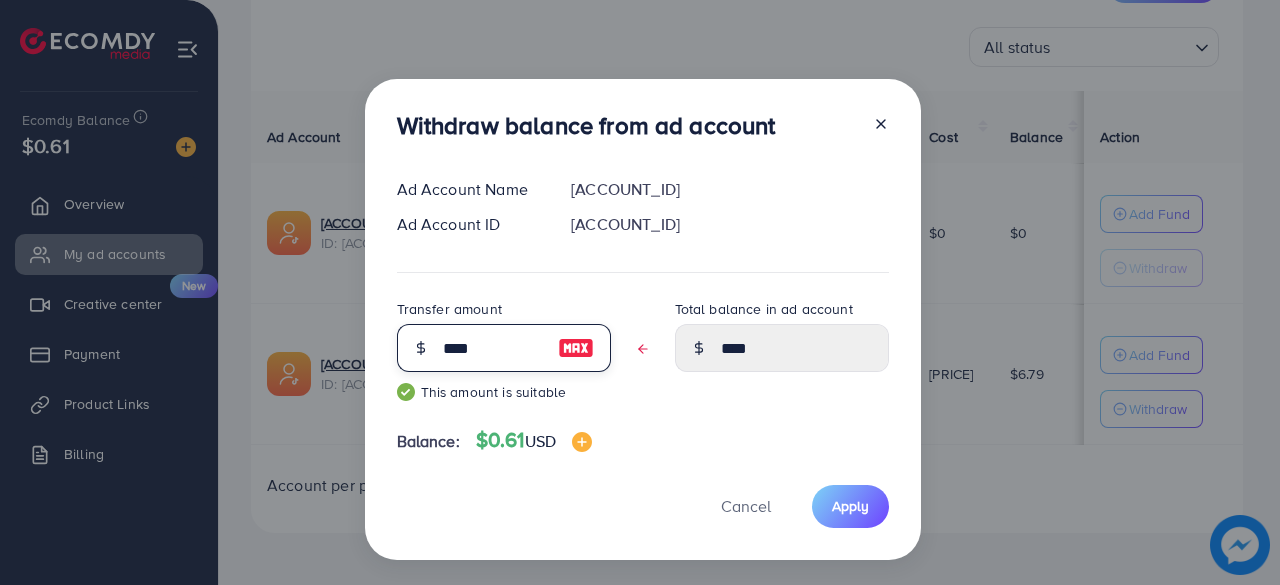 type on "****" 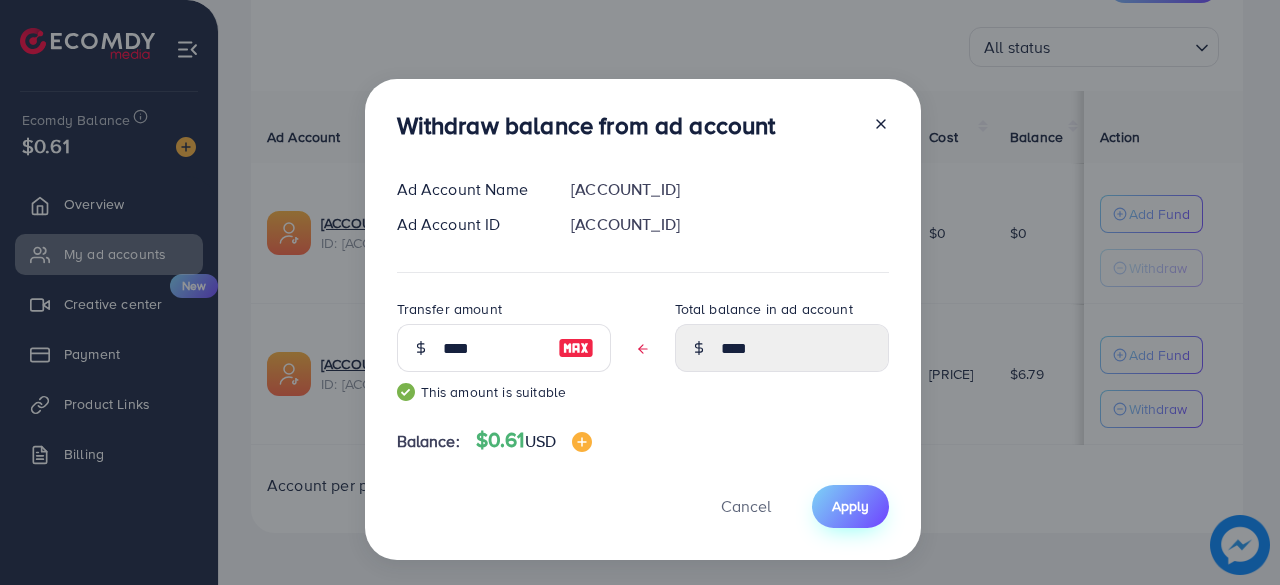 click on "Apply" at bounding box center (850, 506) 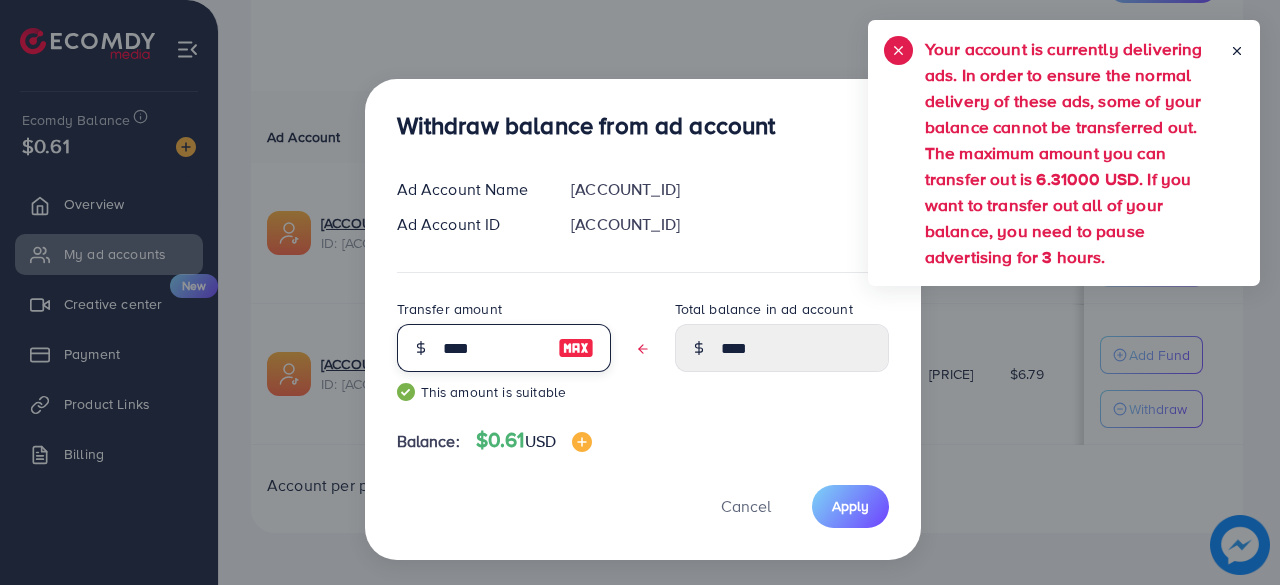 click on "****" at bounding box center [493, 348] 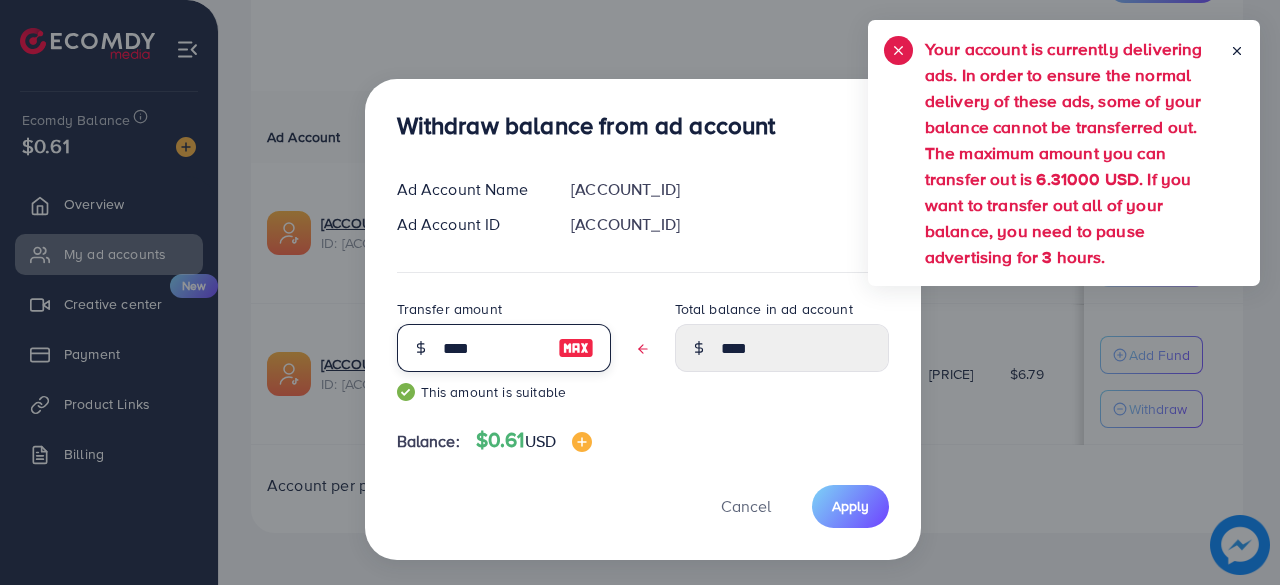 type on "***" 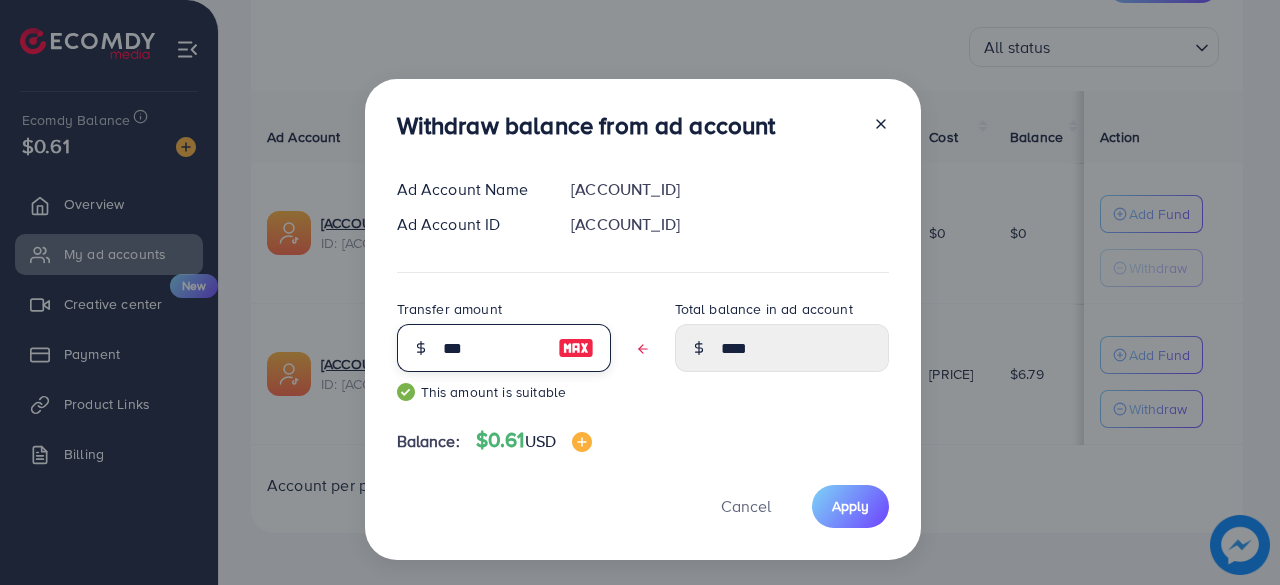 type on "****" 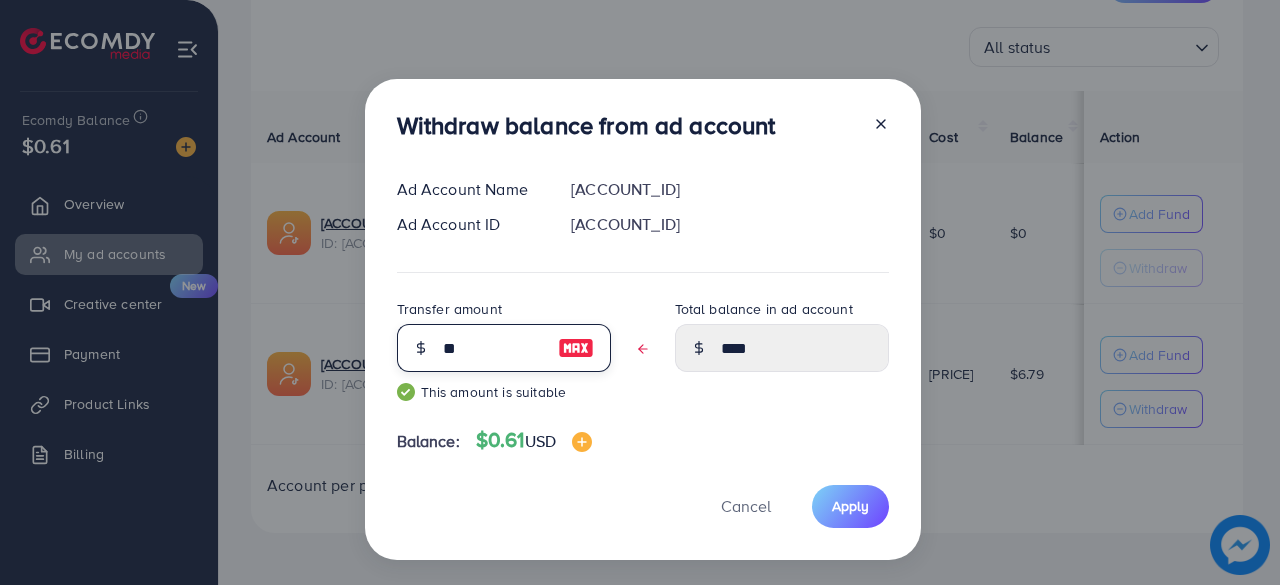 type on "****" 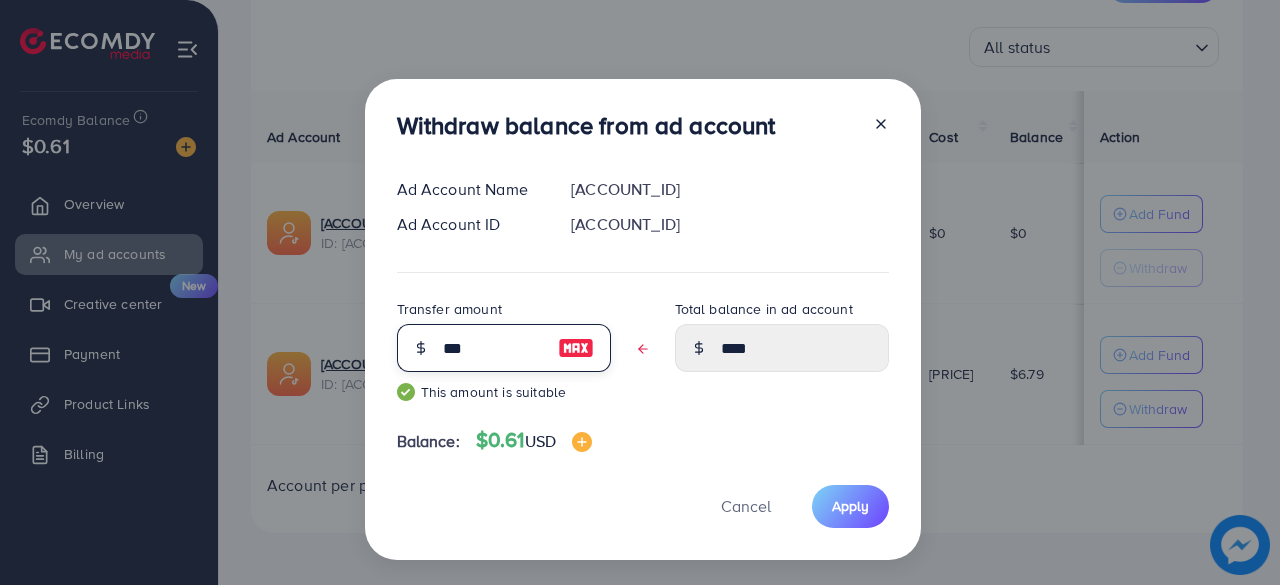 type on "****" 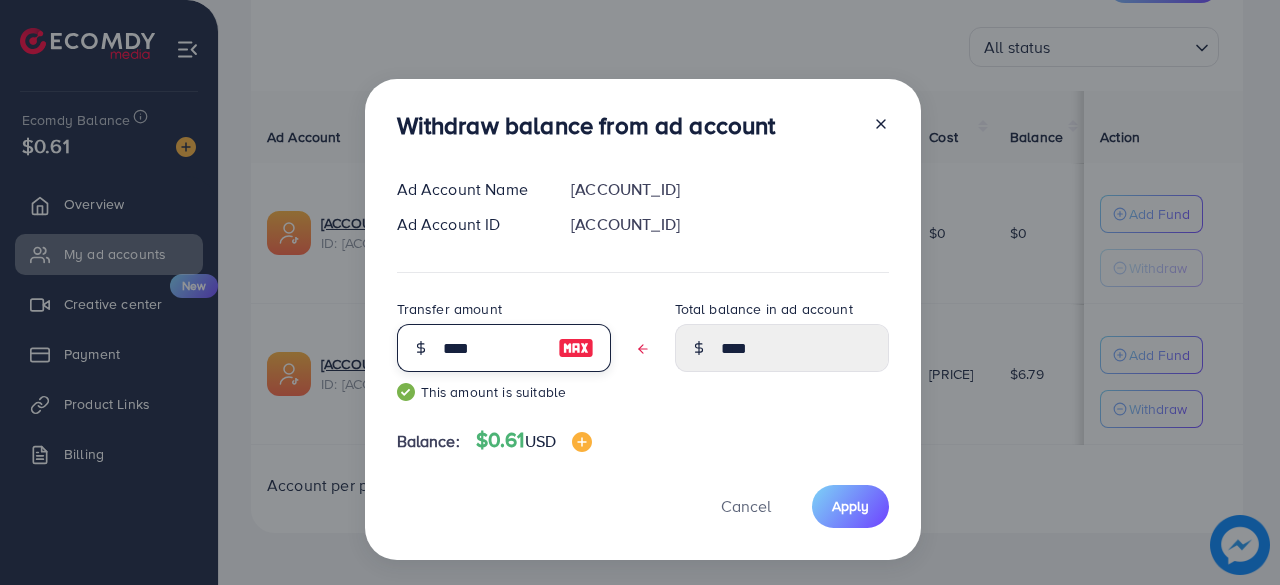 type on "****" 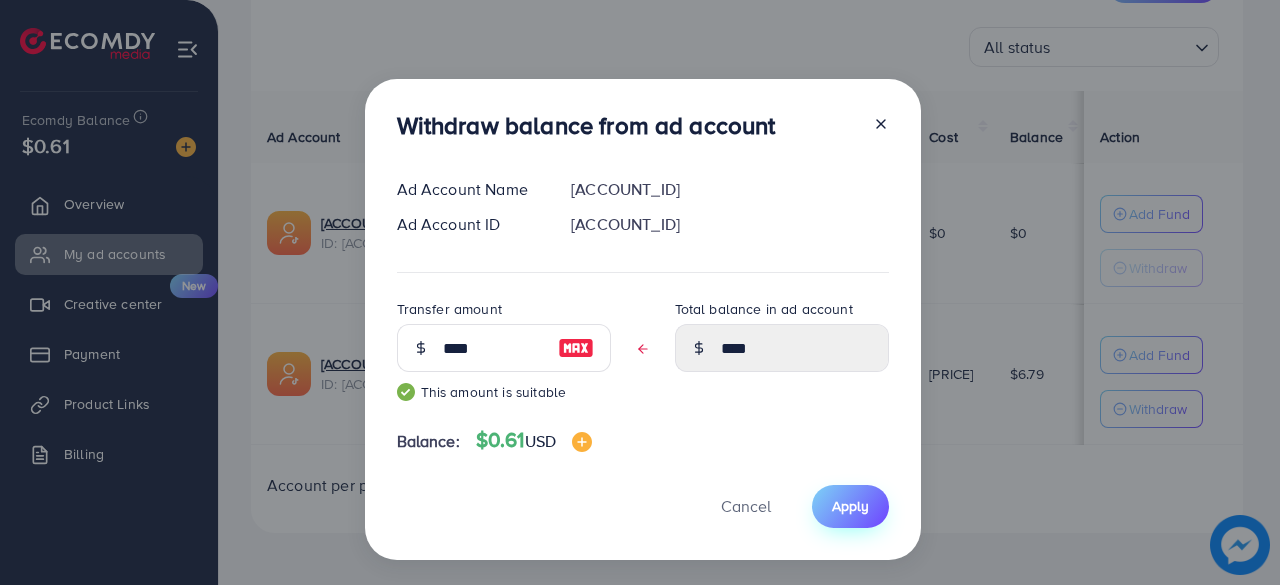 click on "Apply" at bounding box center (850, 506) 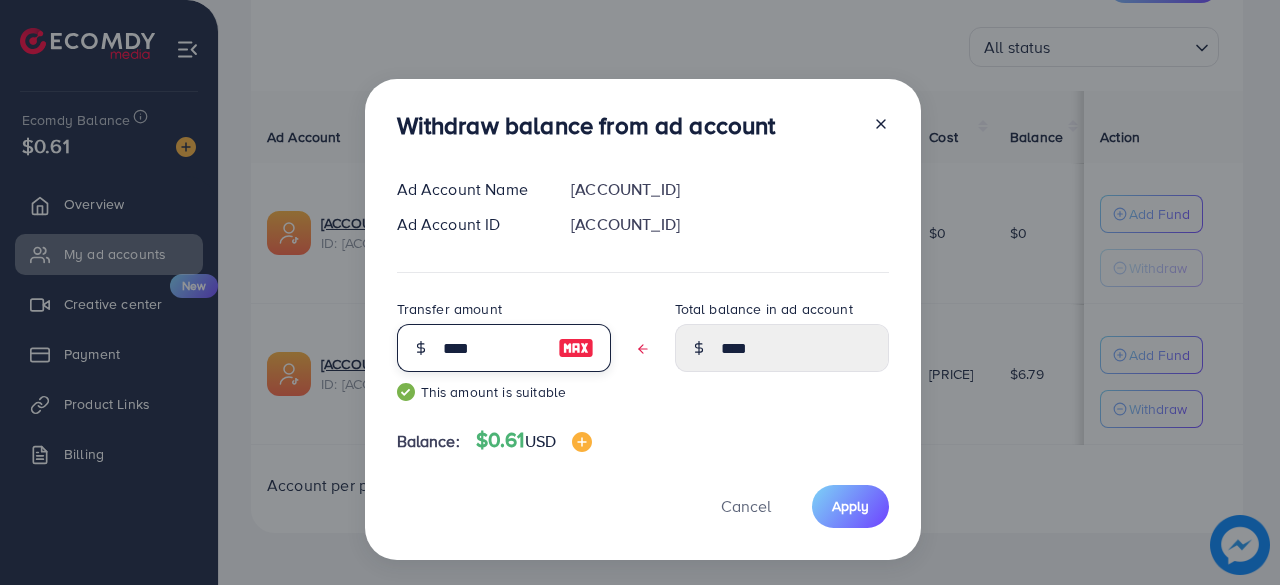 click on "****" at bounding box center (493, 348) 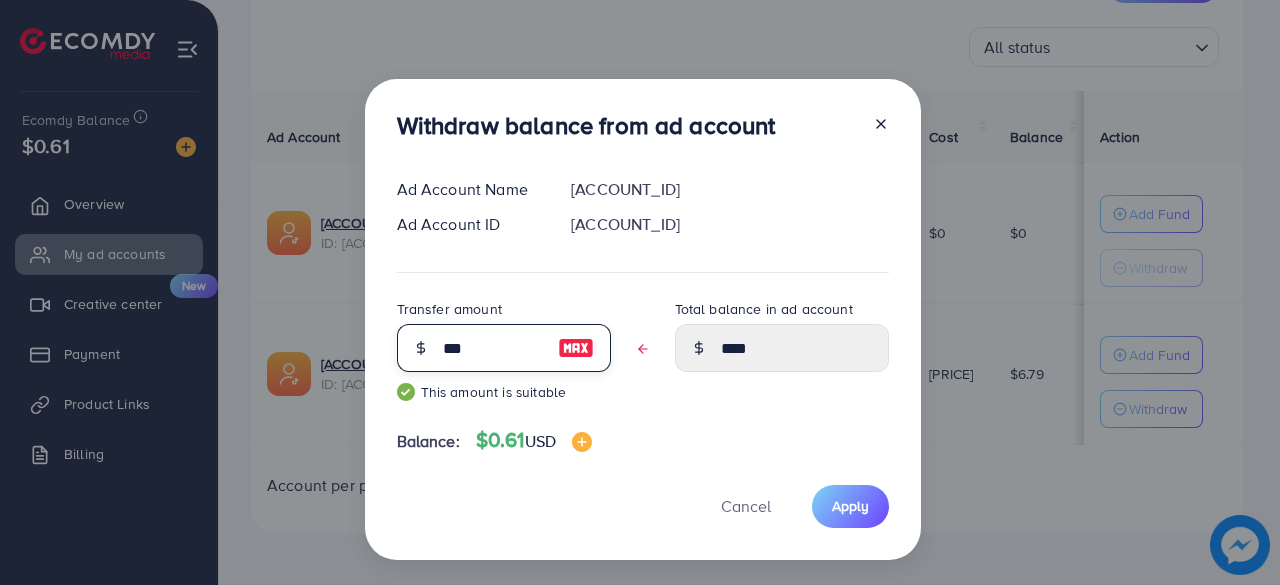 type on "****" 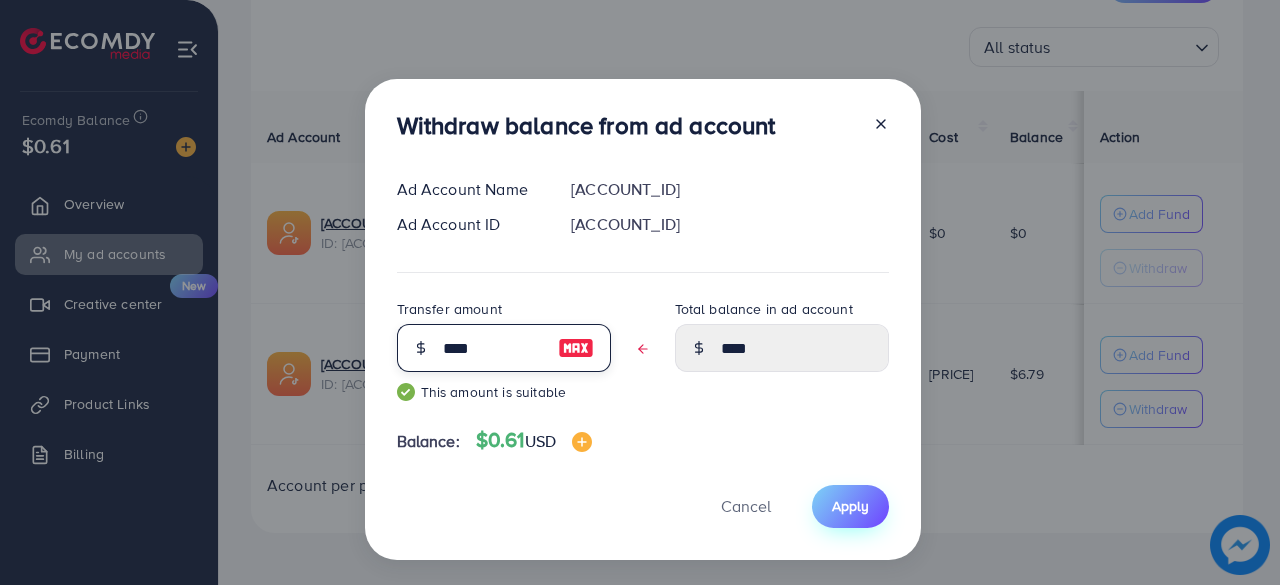 type on "****" 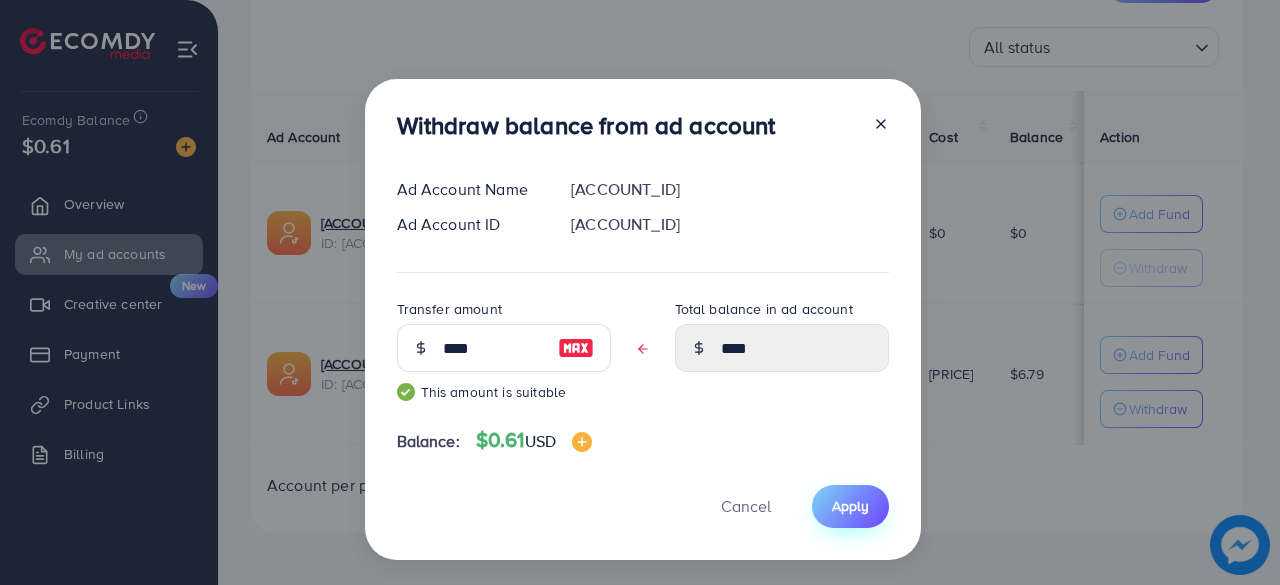 click on "Apply" at bounding box center (850, 506) 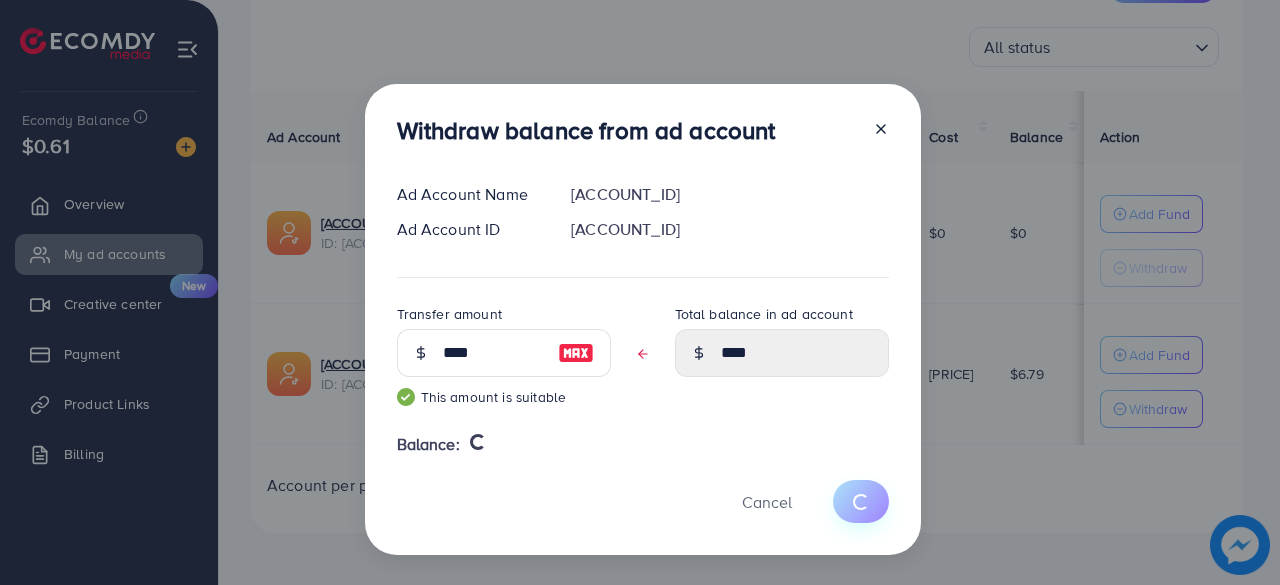 type 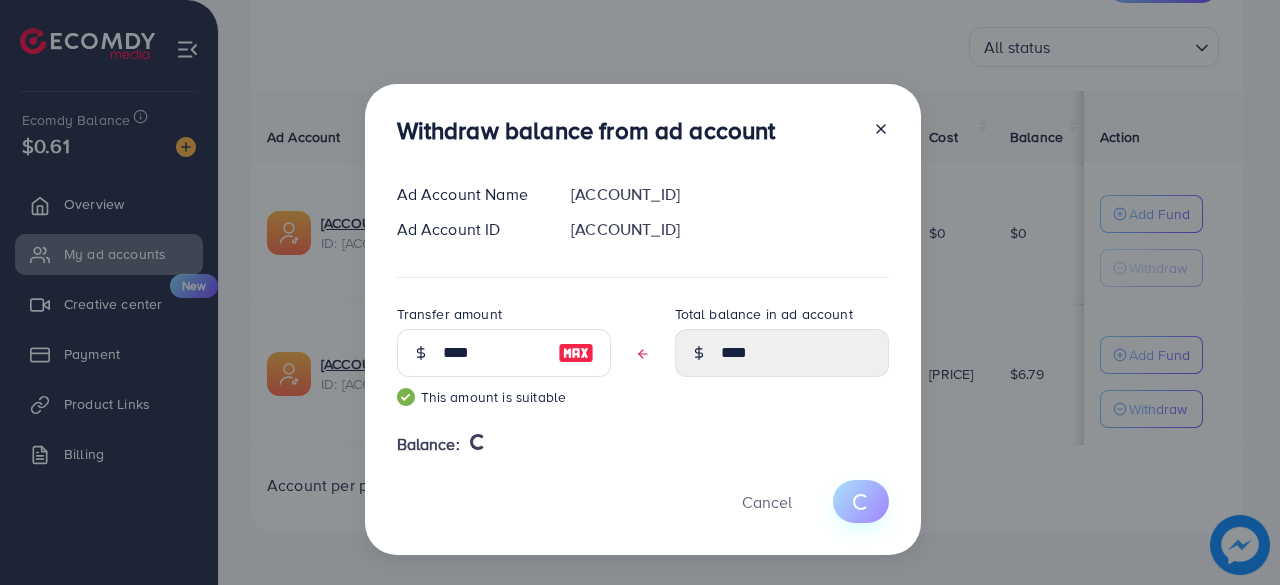 type on "****" 